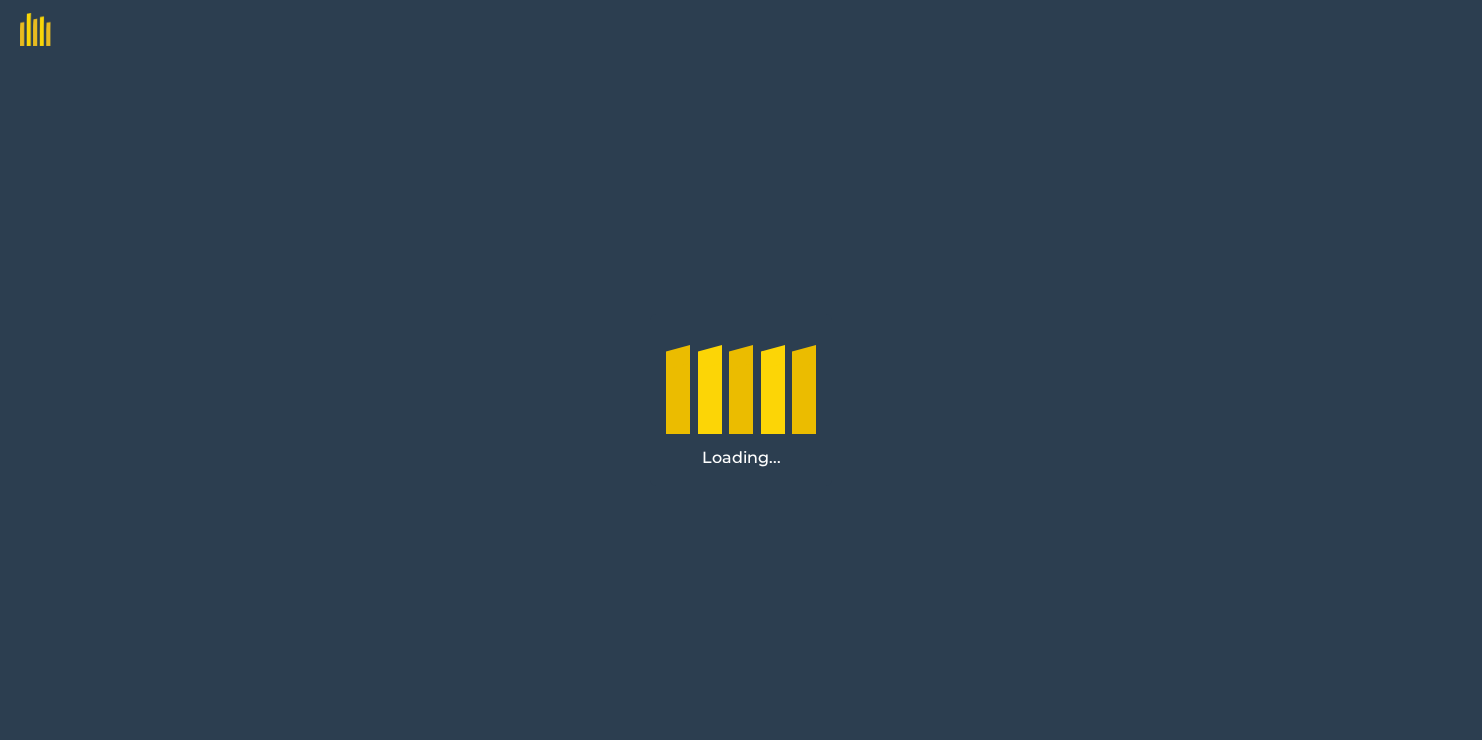 scroll, scrollTop: 0, scrollLeft: 0, axis: both 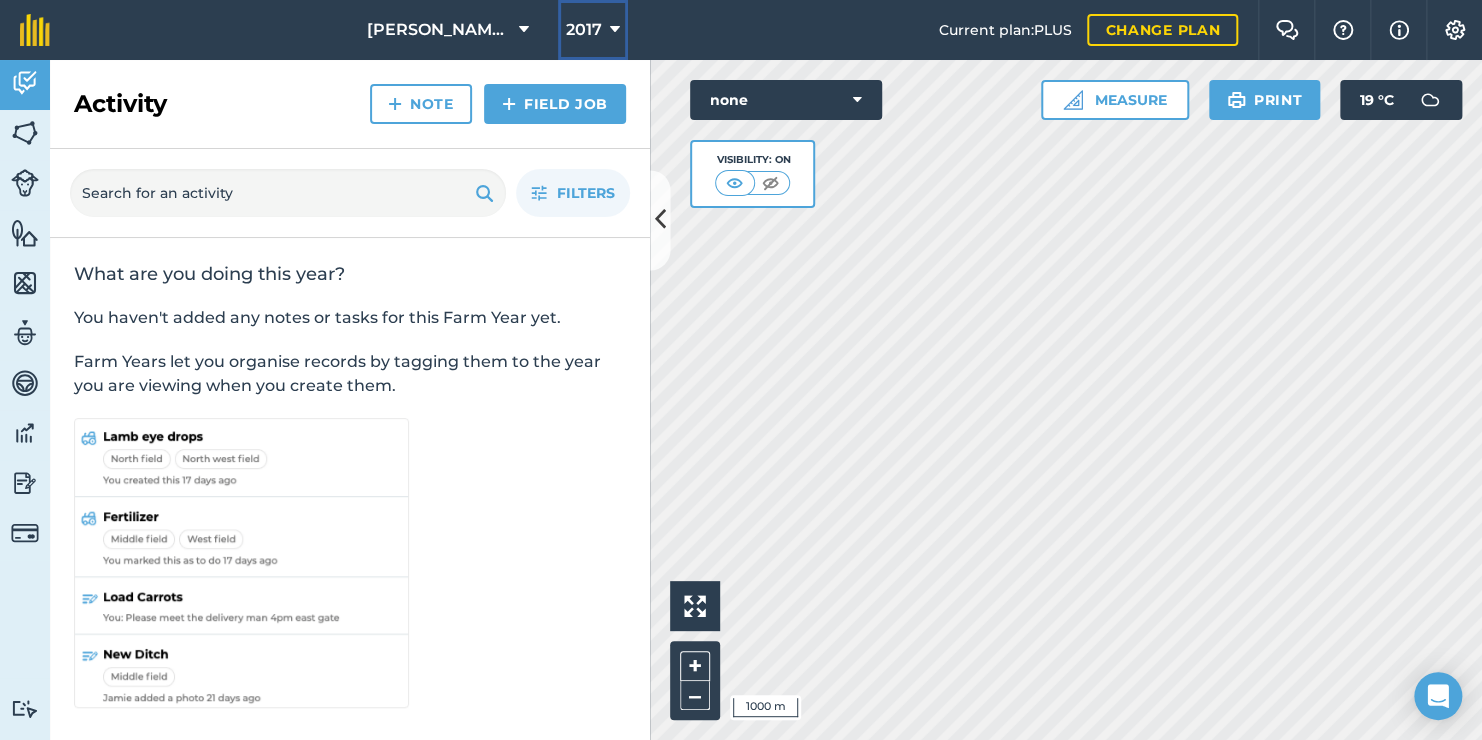 click on "2017" at bounding box center (584, 30) 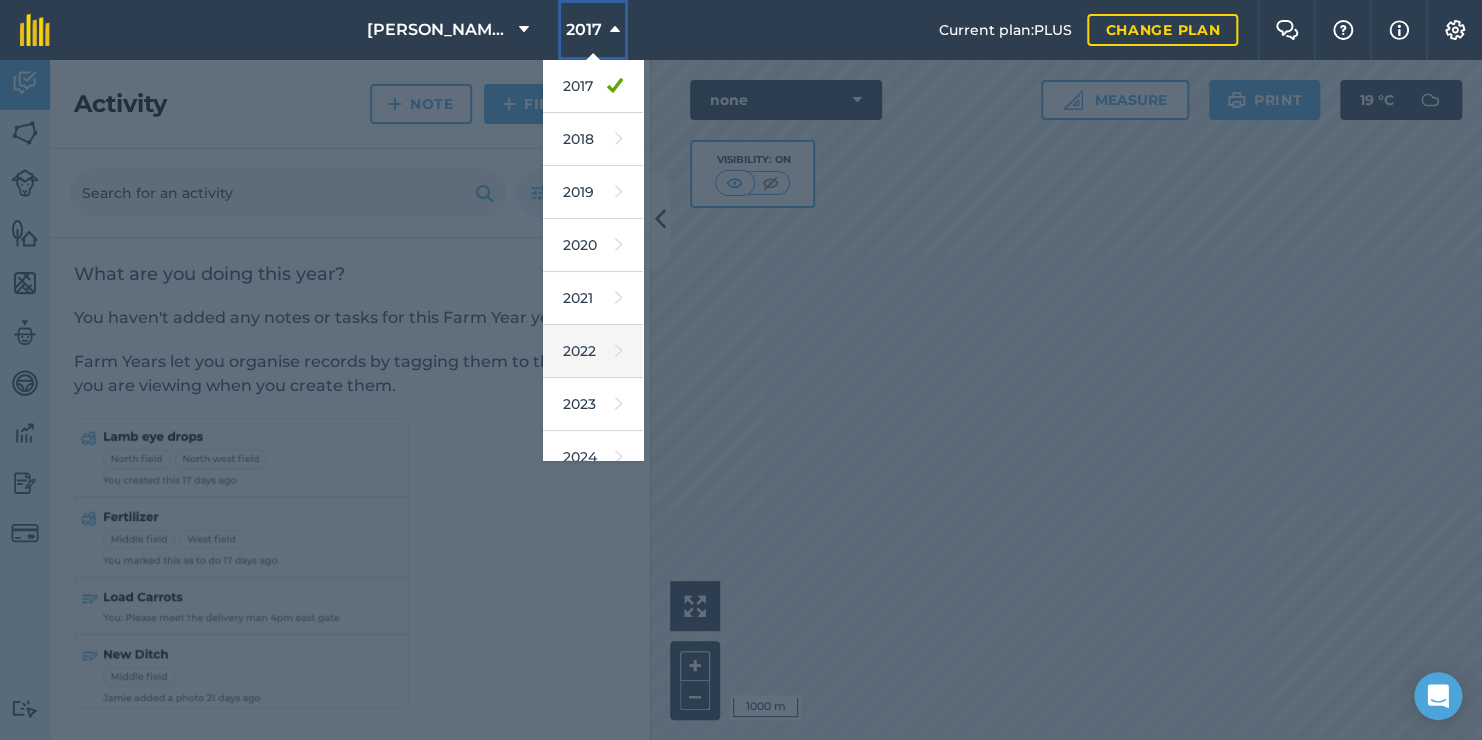 scroll, scrollTop: 180, scrollLeft: 0, axis: vertical 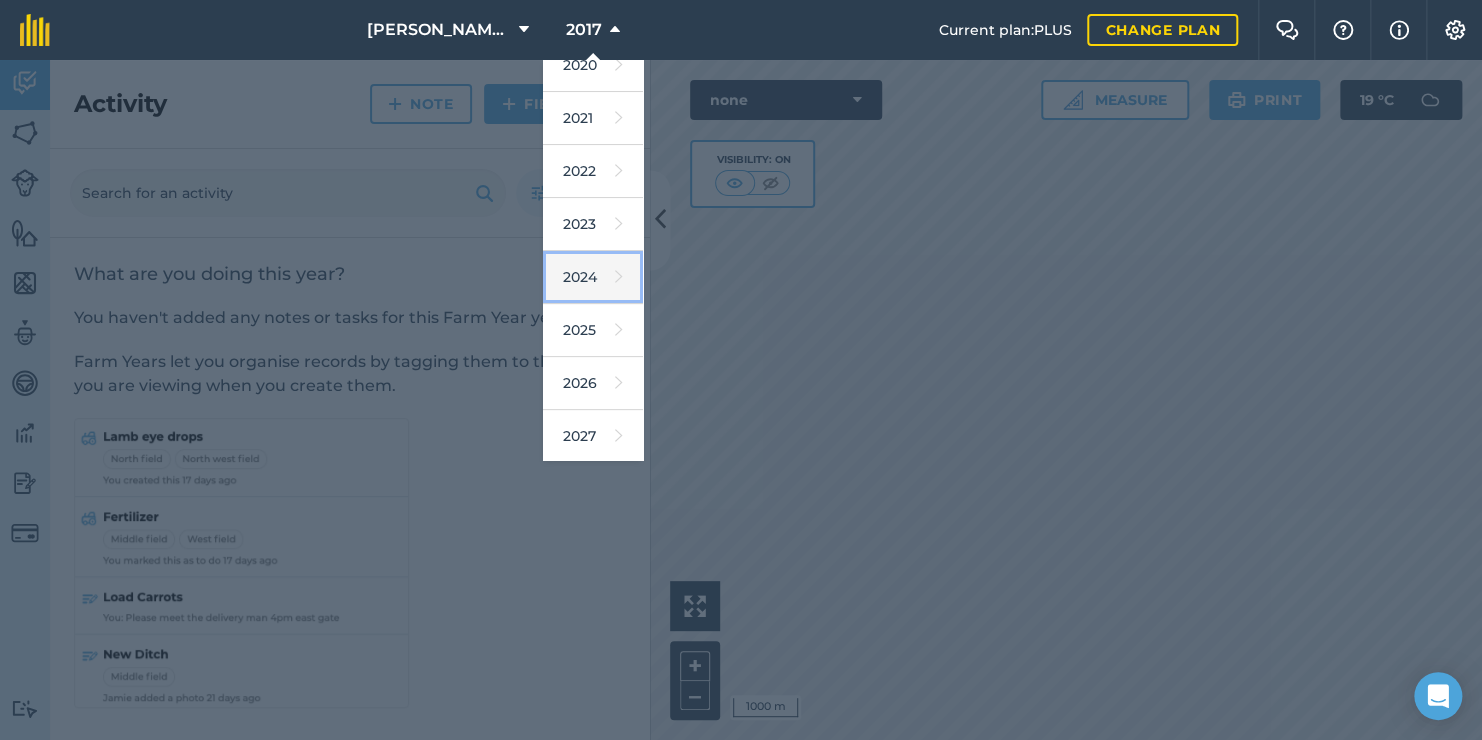 click on "2024" at bounding box center [593, 277] 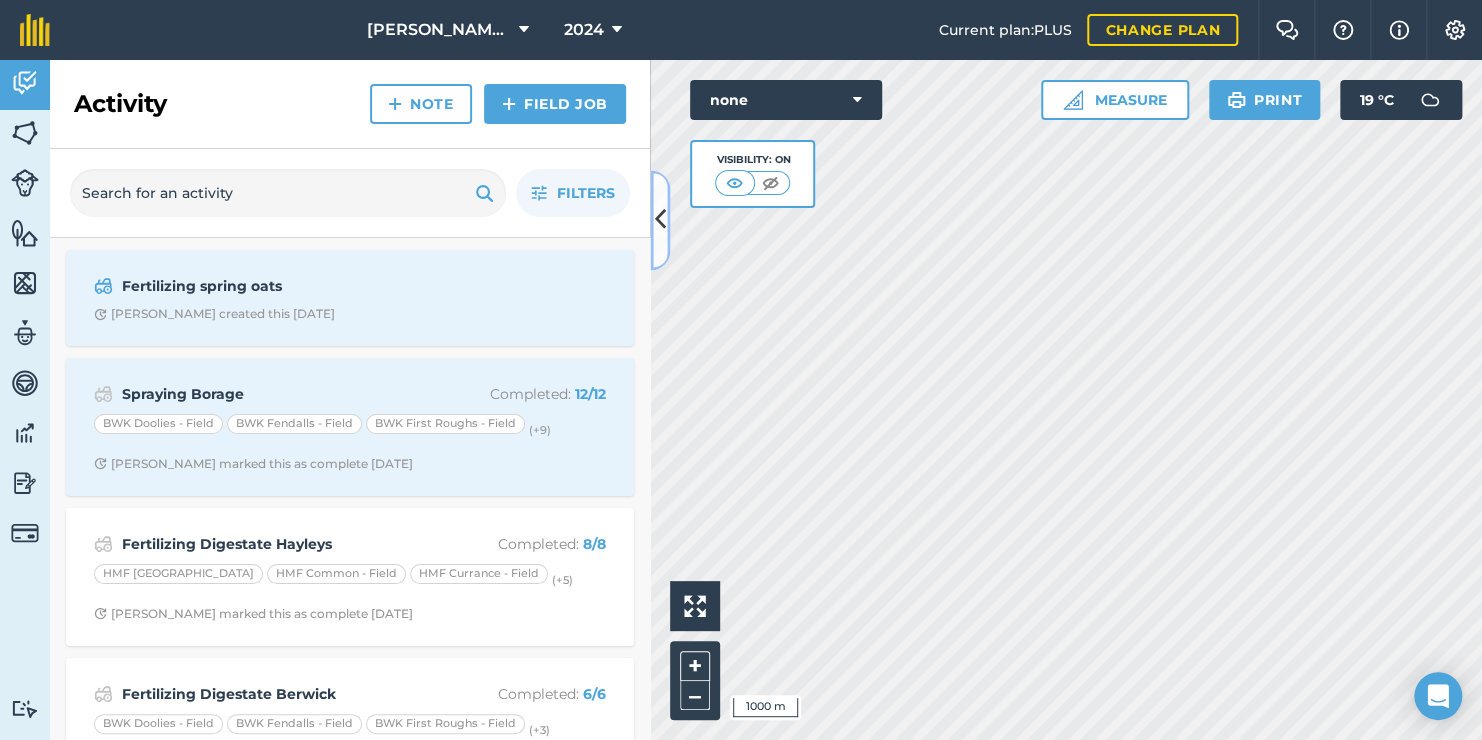 click at bounding box center [660, 220] 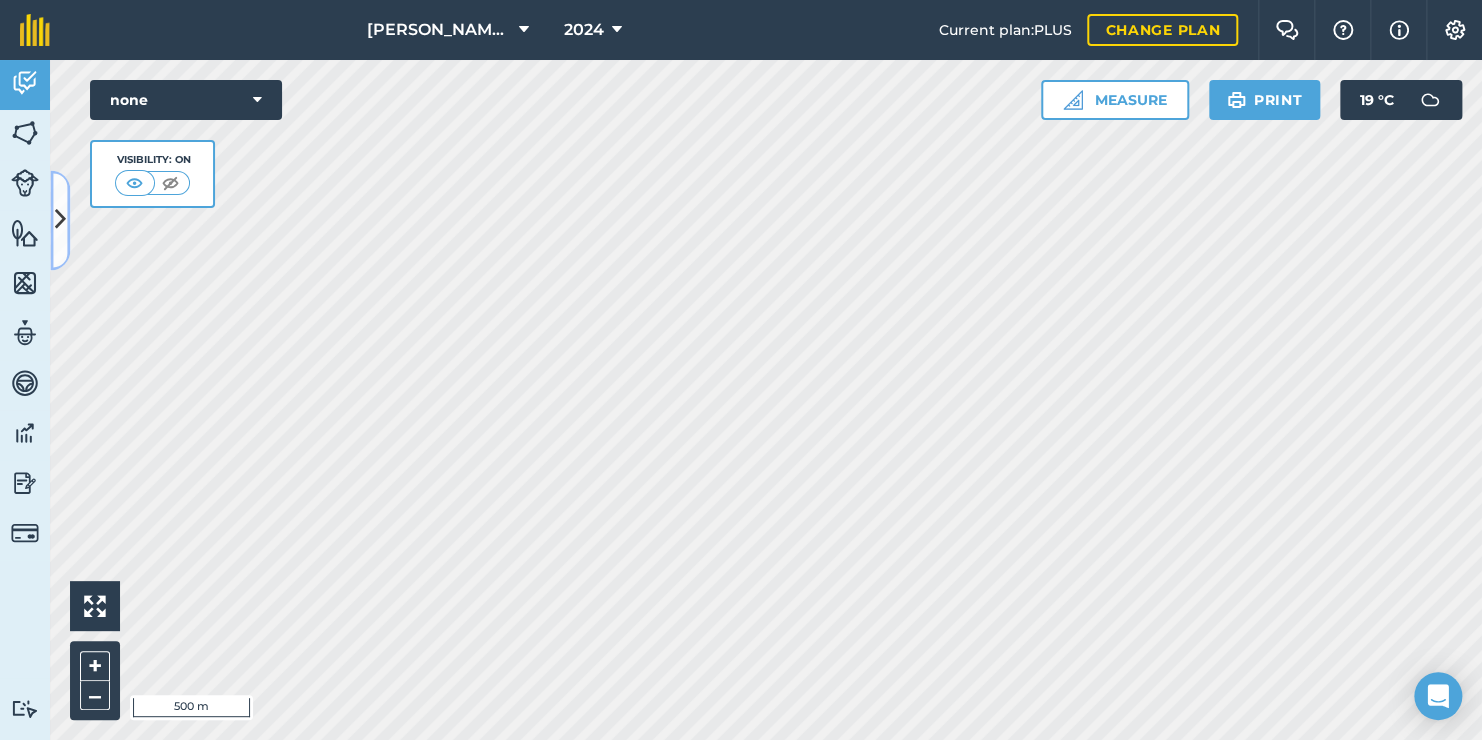click at bounding box center (60, 220) 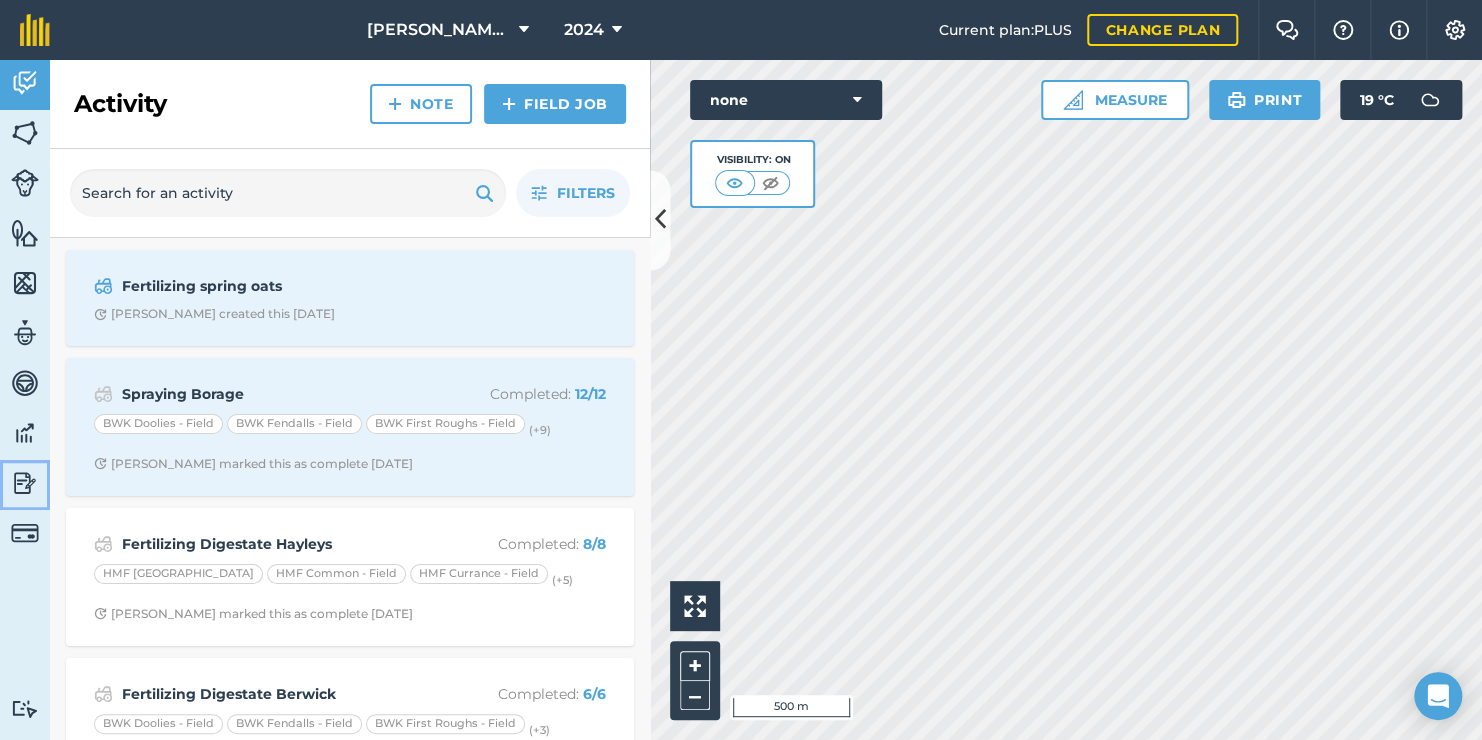 click at bounding box center (25, 483) 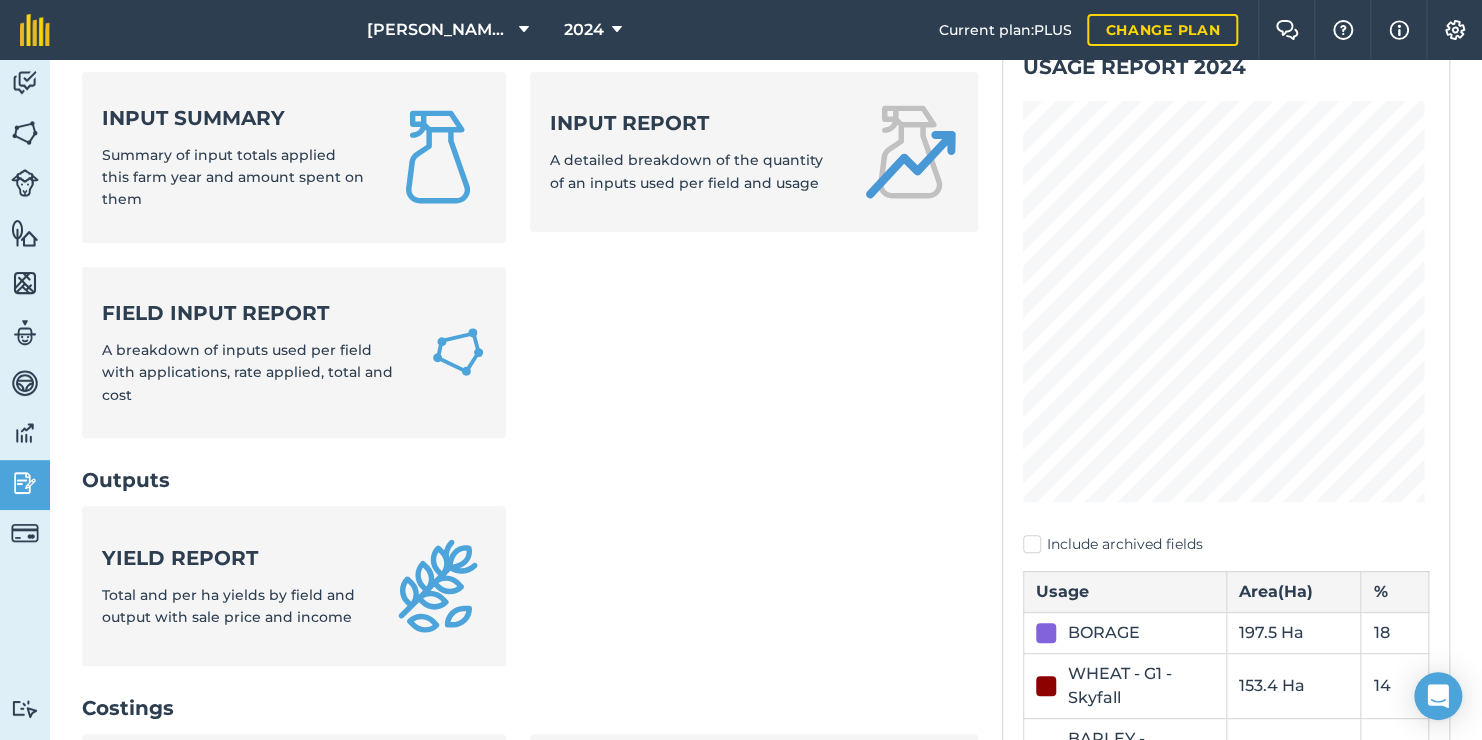 scroll, scrollTop: 156, scrollLeft: 0, axis: vertical 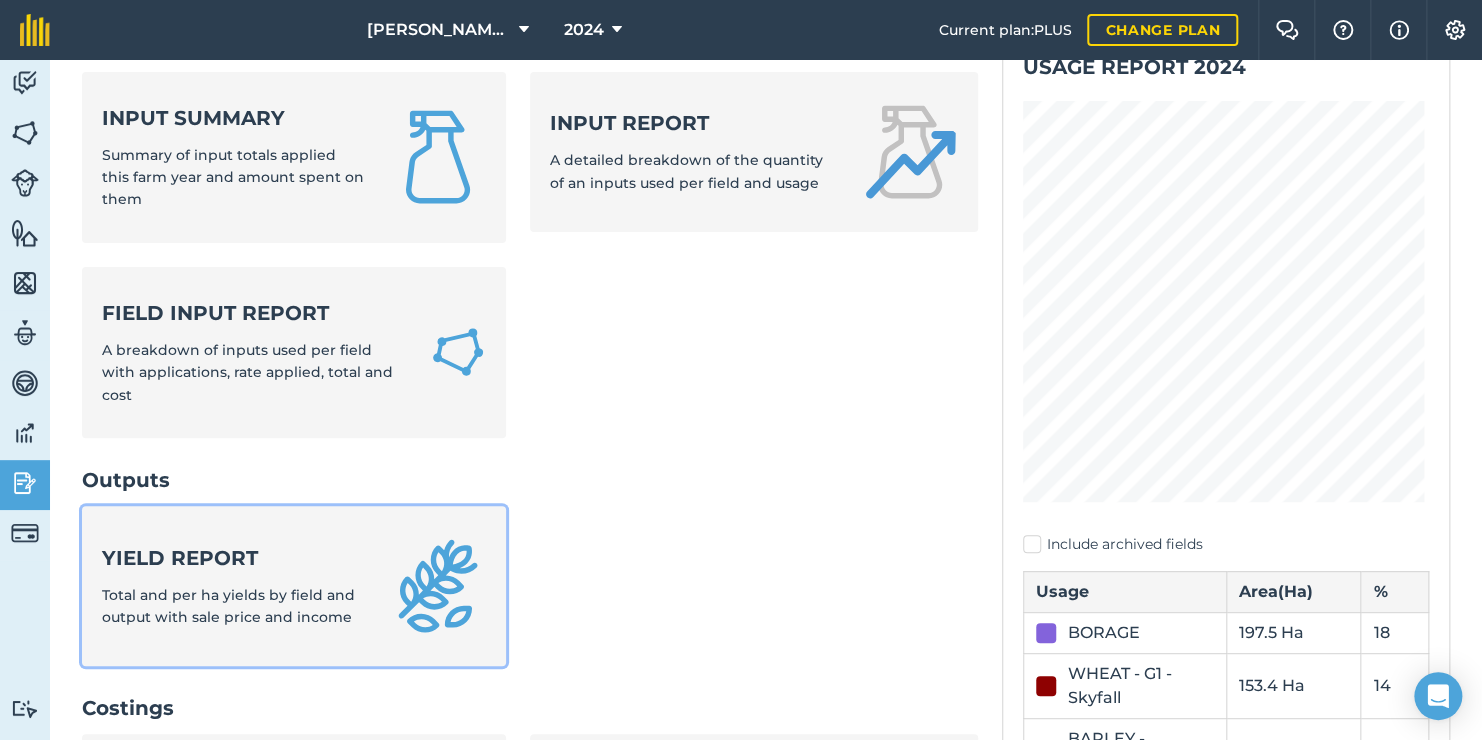 click on "Yield report Total and per ha yields by field and output with sale price and income" at bounding box center (234, 586) 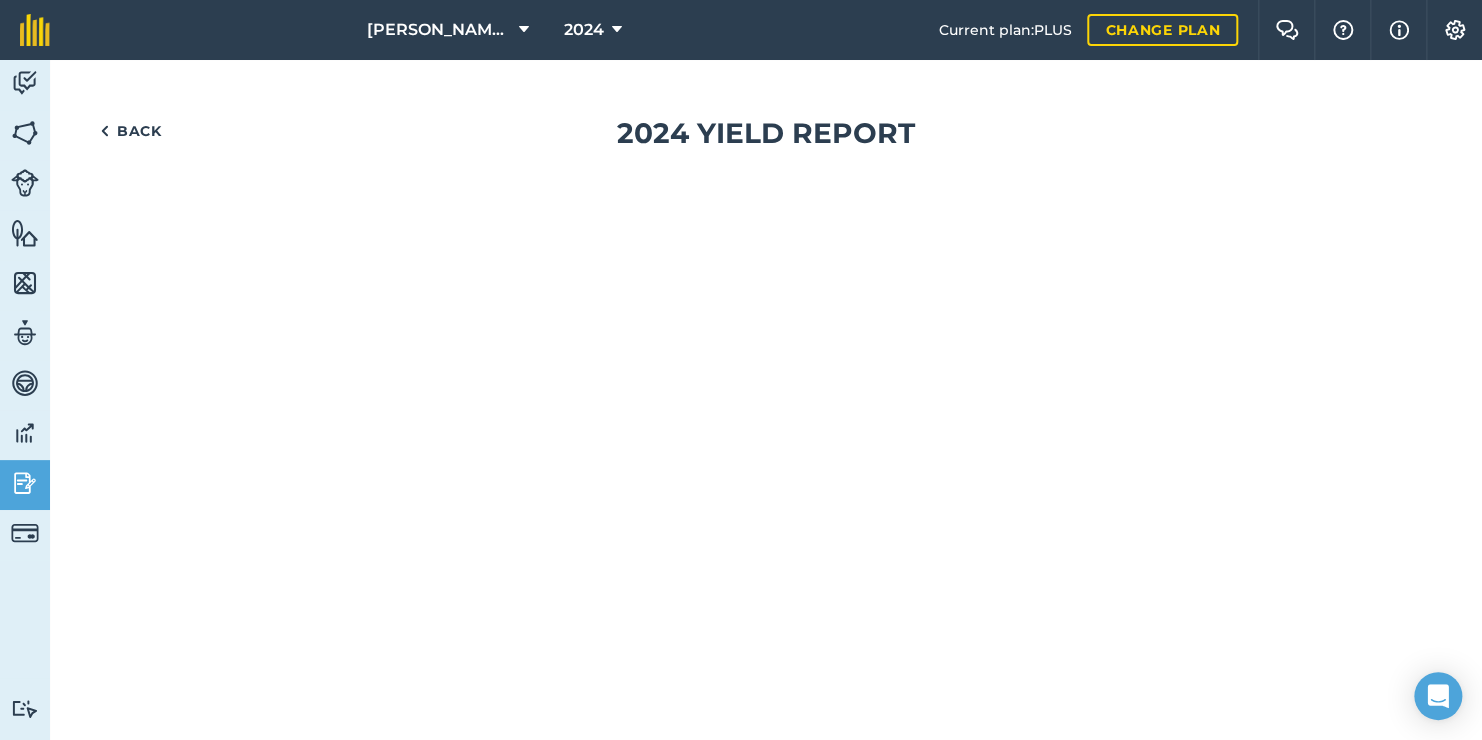 scroll, scrollTop: 0, scrollLeft: 0, axis: both 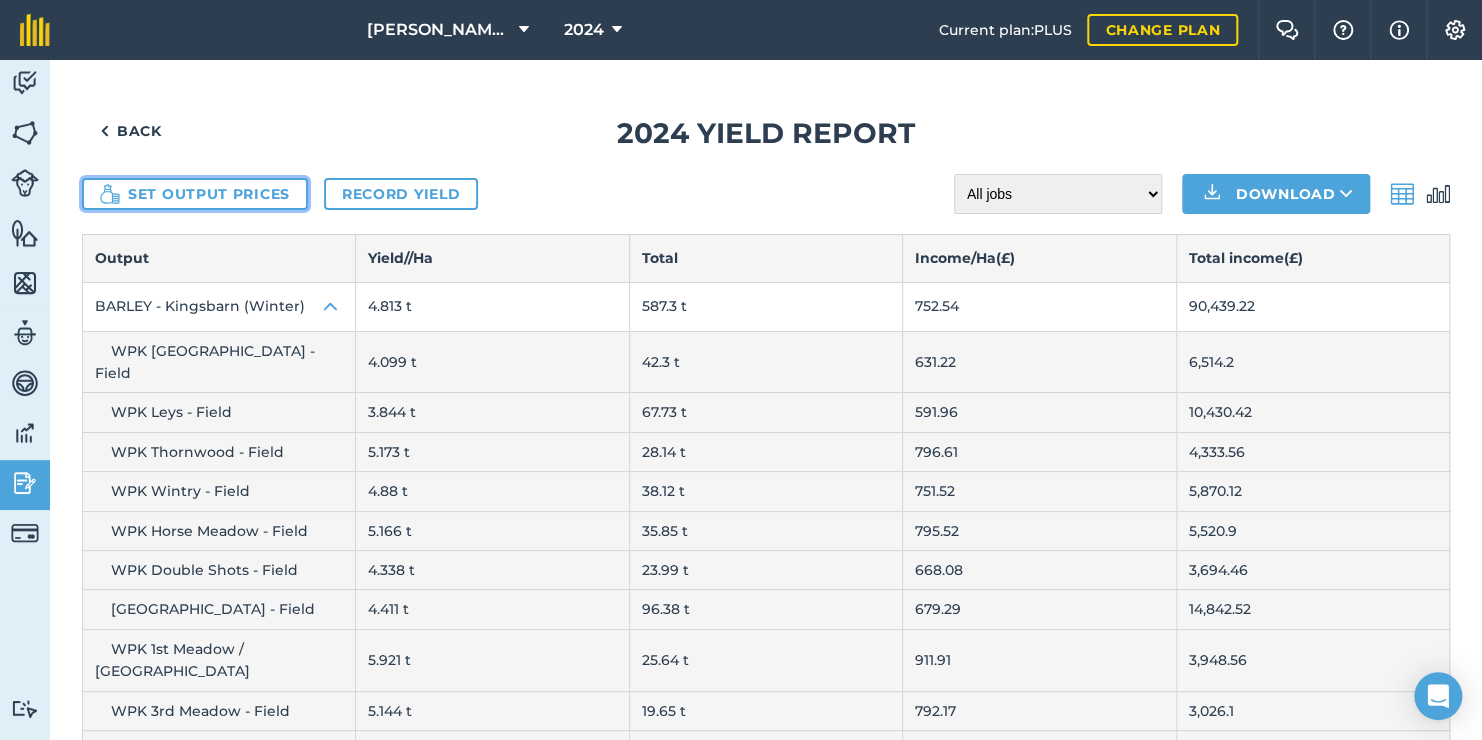 click on "Set output prices" at bounding box center [195, 194] 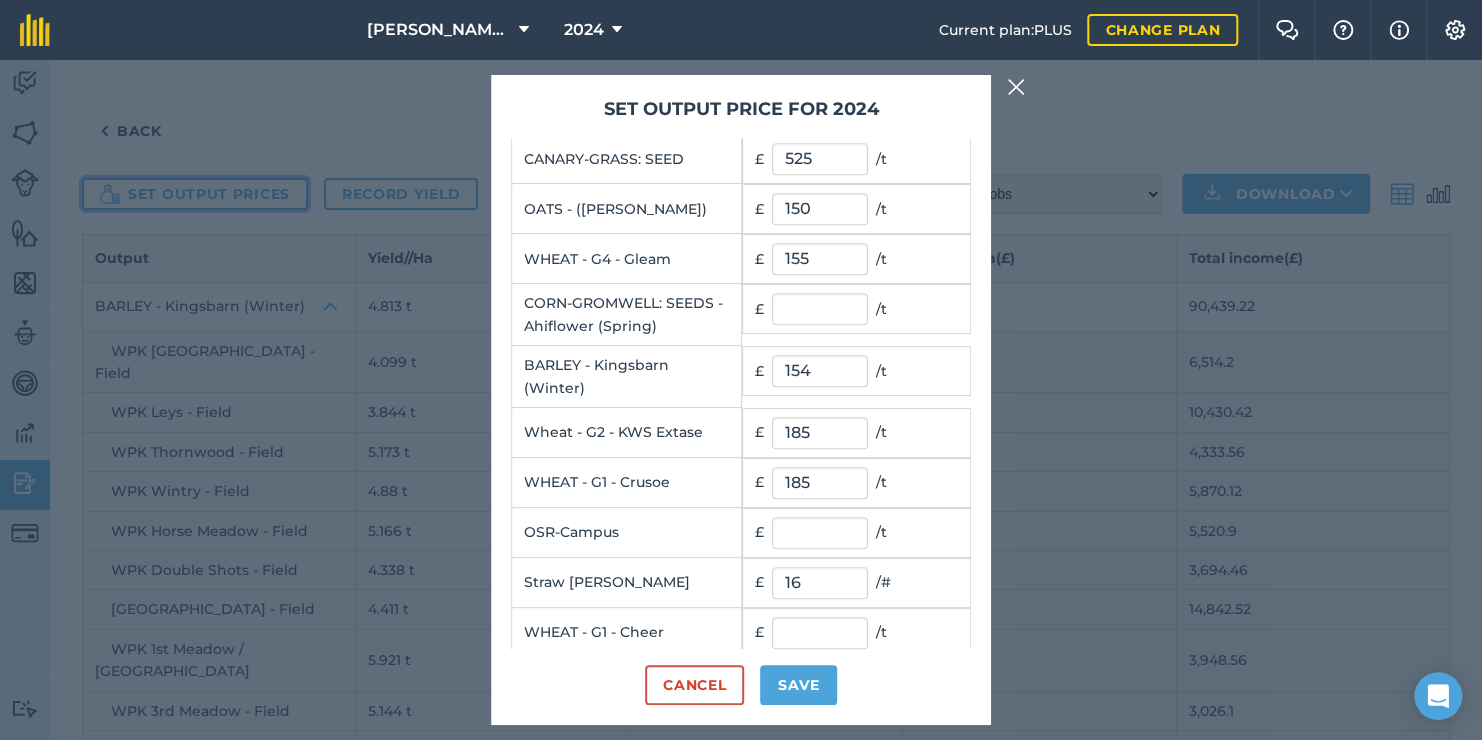 scroll, scrollTop: 0, scrollLeft: 0, axis: both 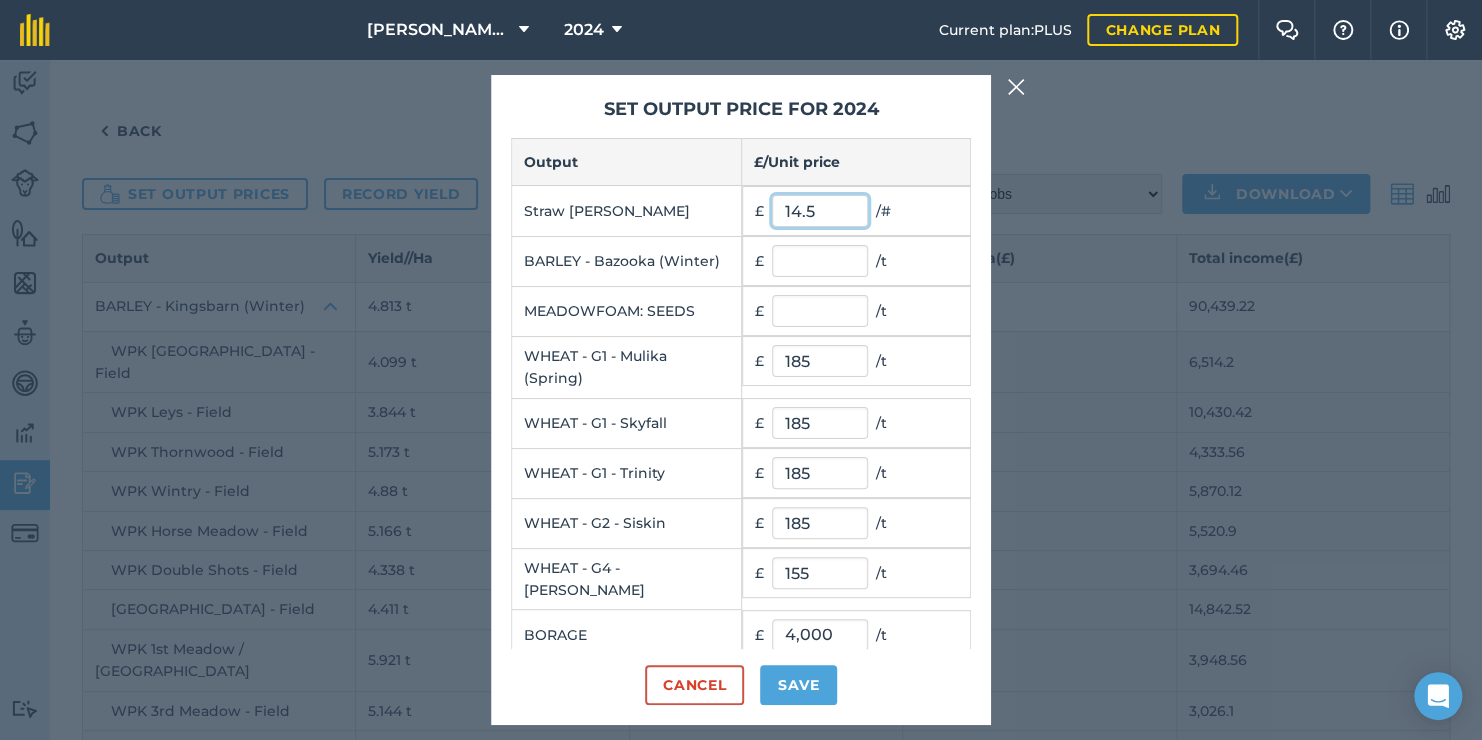 click on "14.5" at bounding box center [820, 211] 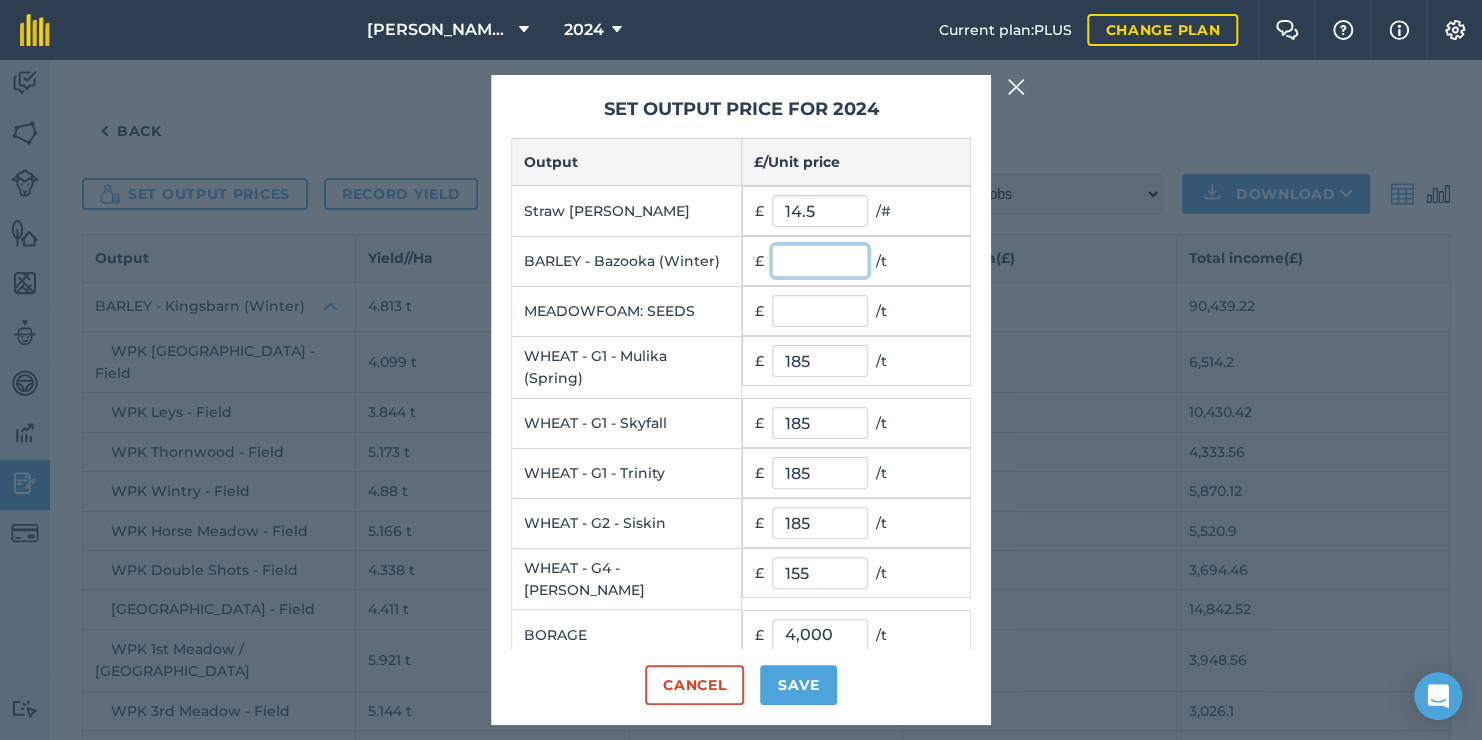 click at bounding box center [820, 261] 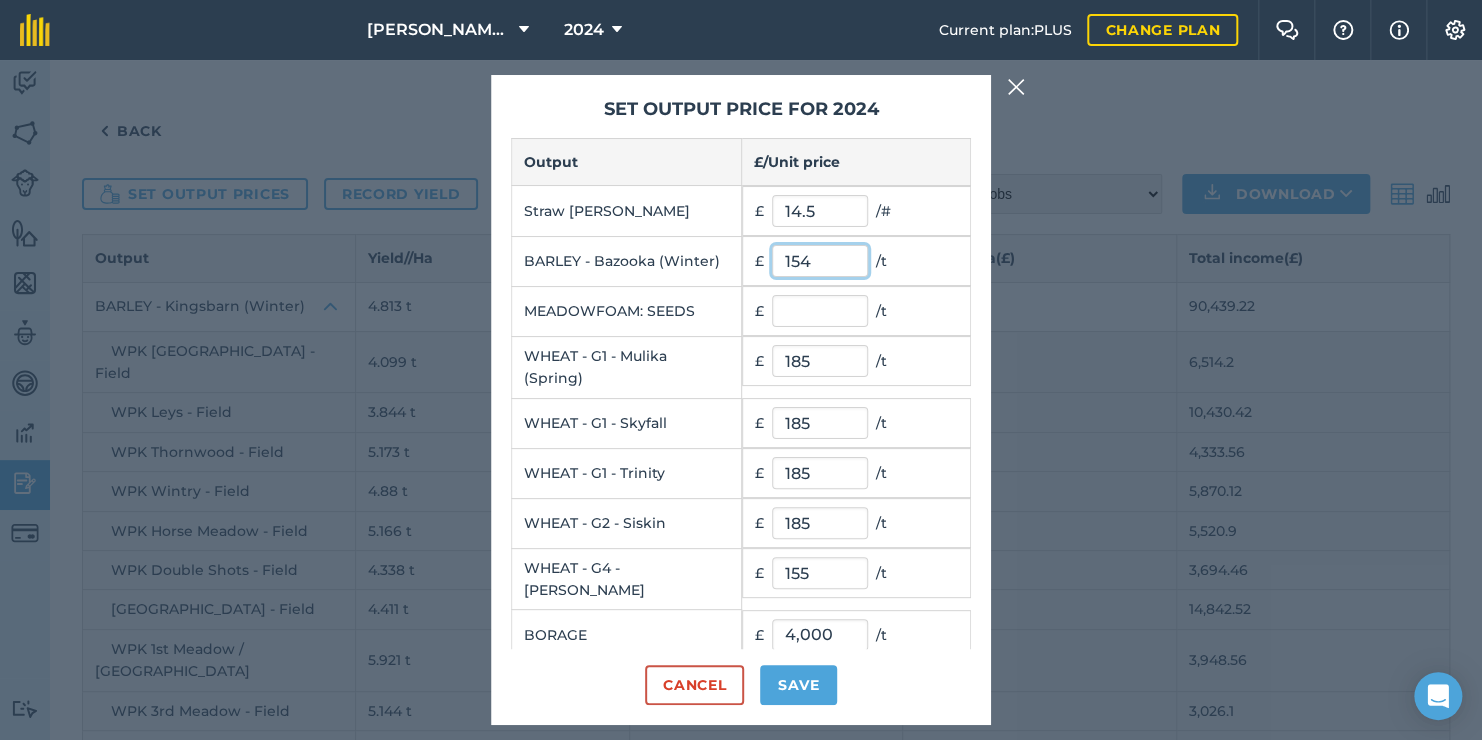 type on "154" 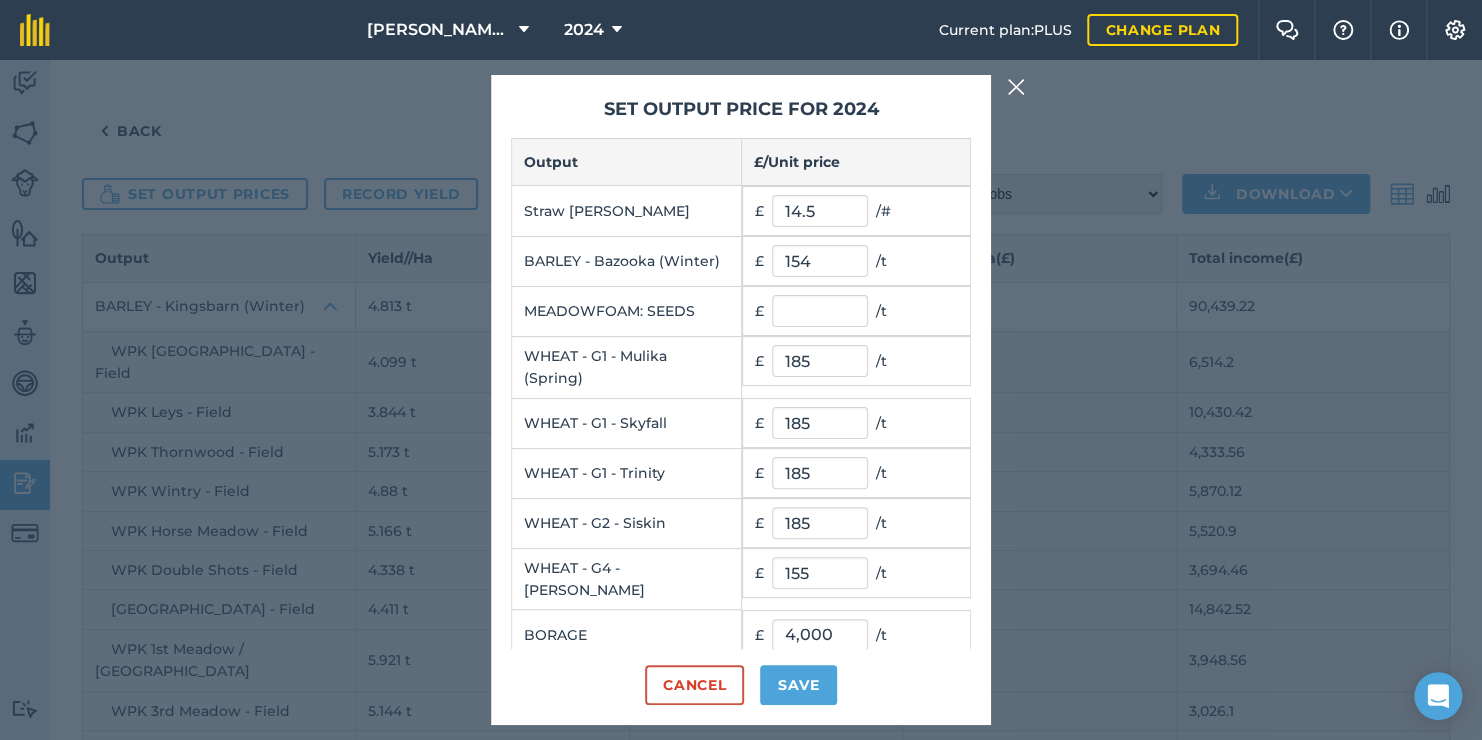 click on "MEADOWFOAM: SEEDS" at bounding box center [627, 311] 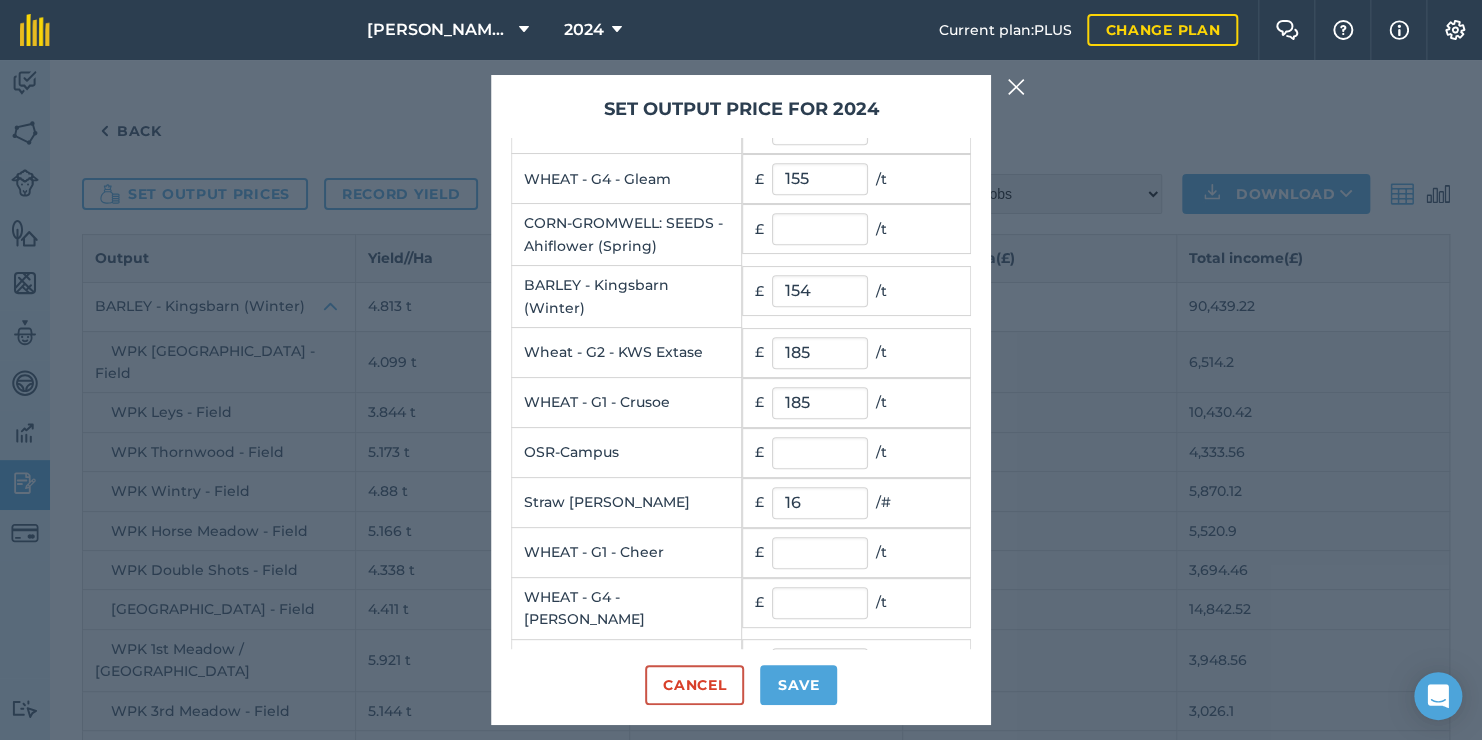 scroll, scrollTop: 684, scrollLeft: 0, axis: vertical 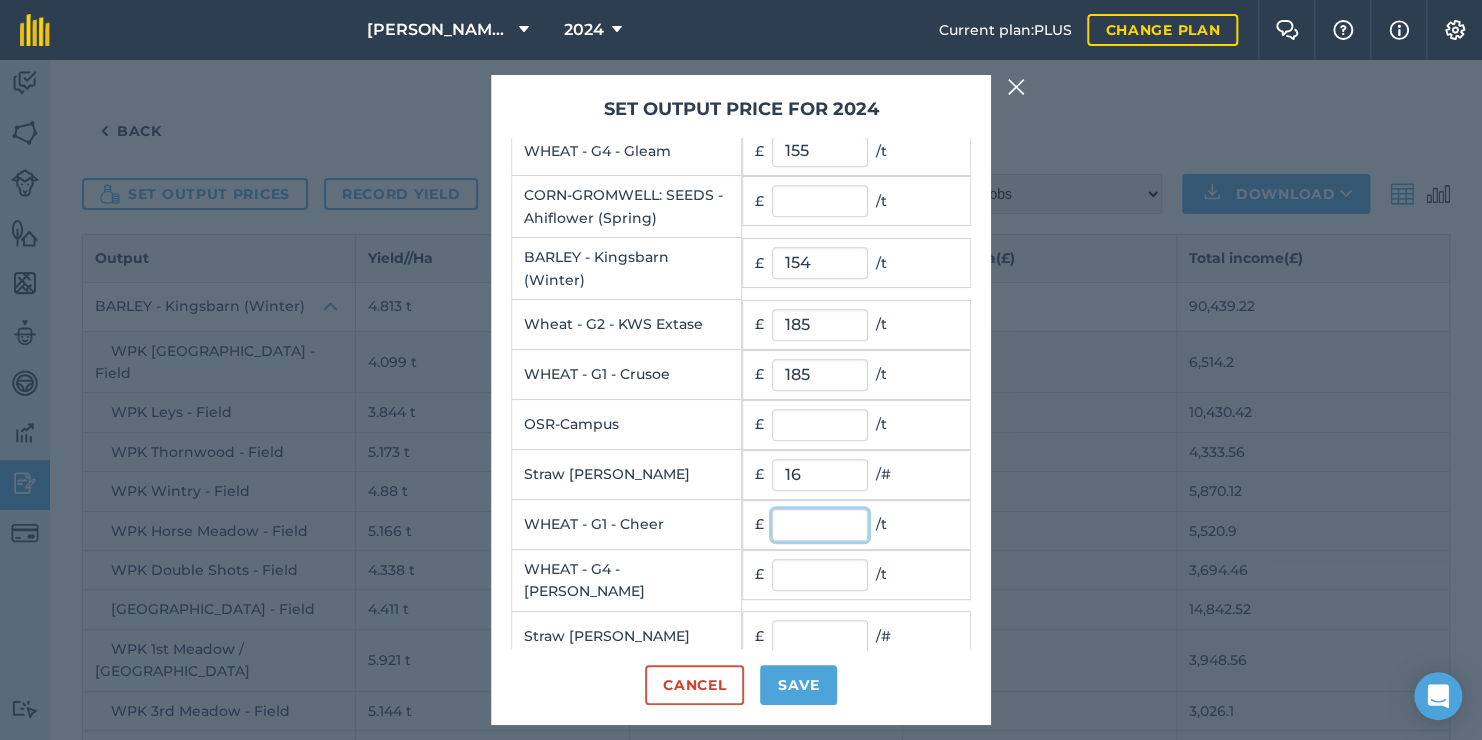 click at bounding box center [820, 525] 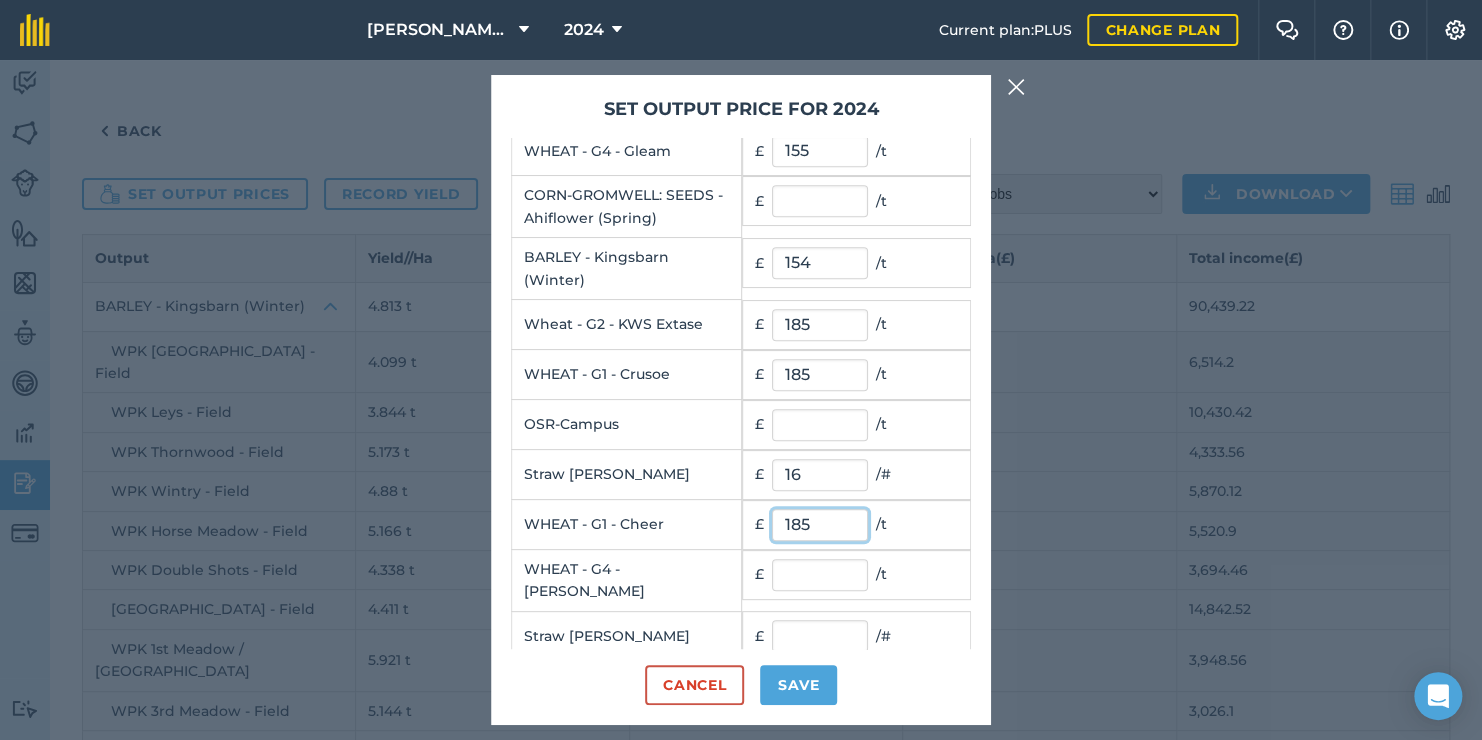 type on "185" 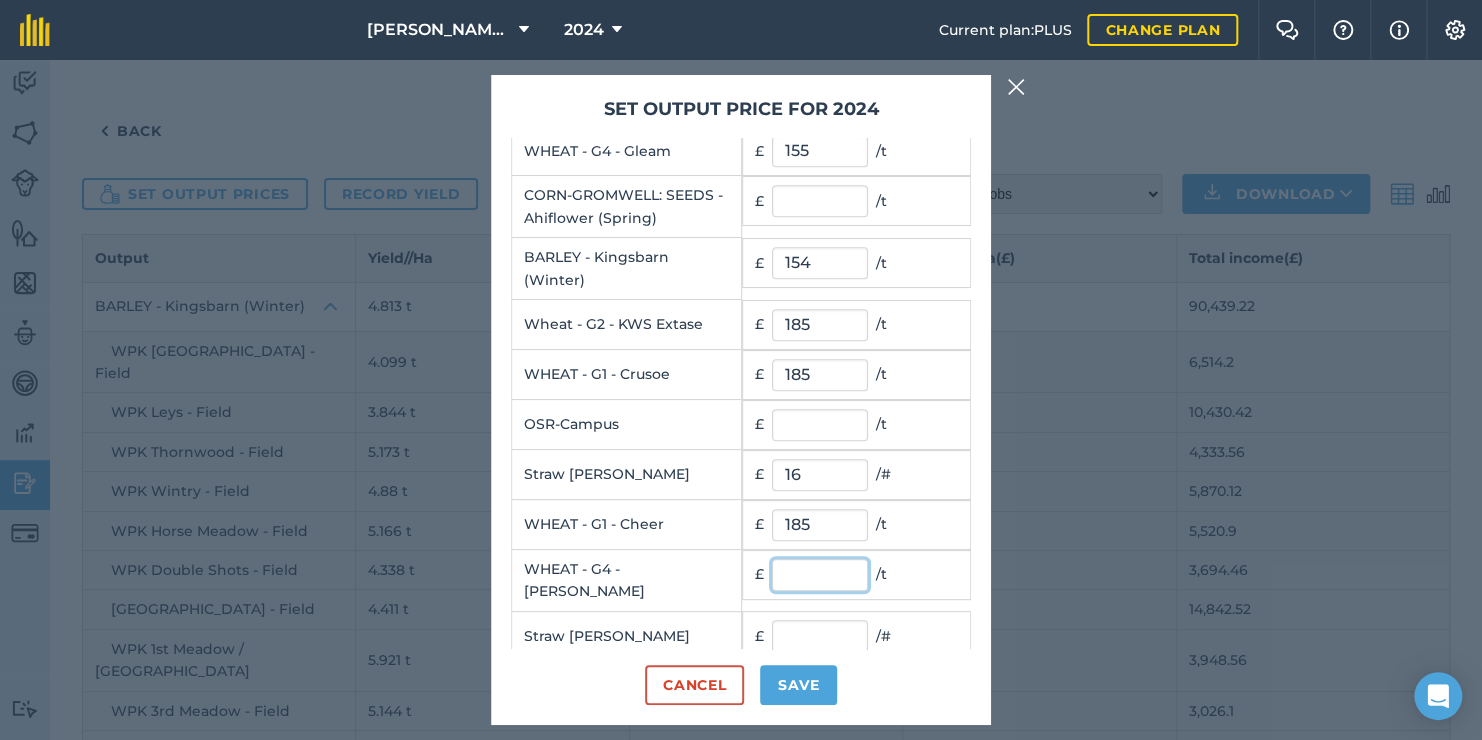 click at bounding box center (820, 575) 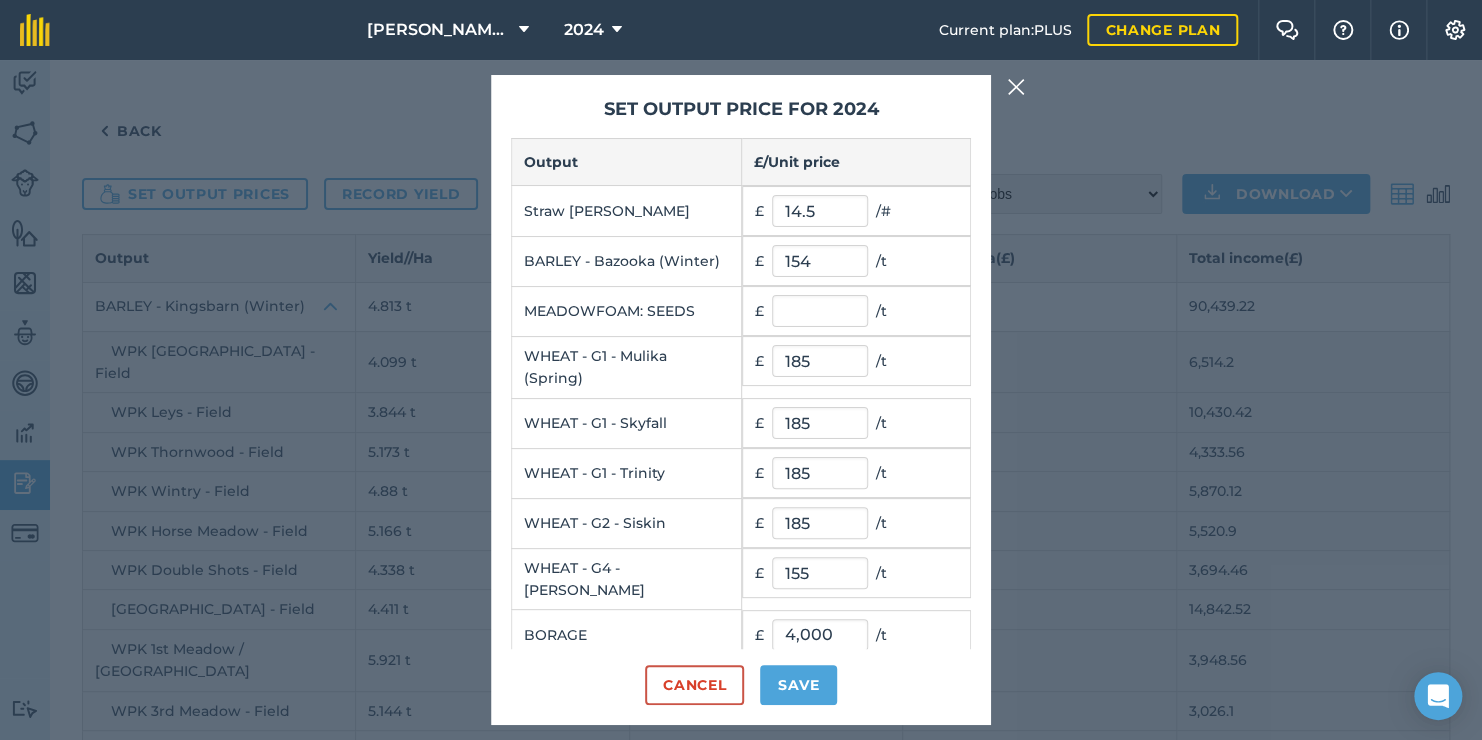 scroll, scrollTop: 684, scrollLeft: 0, axis: vertical 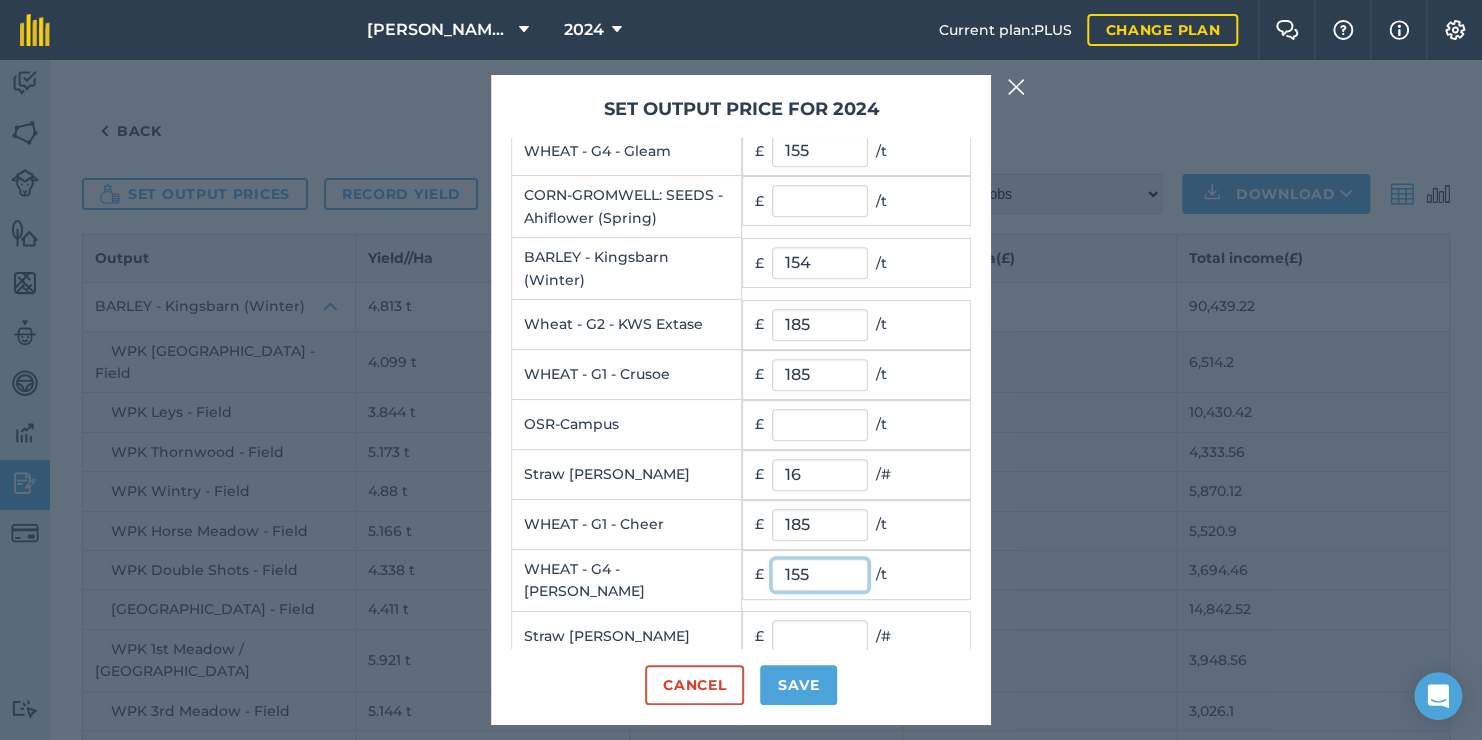 type on "155" 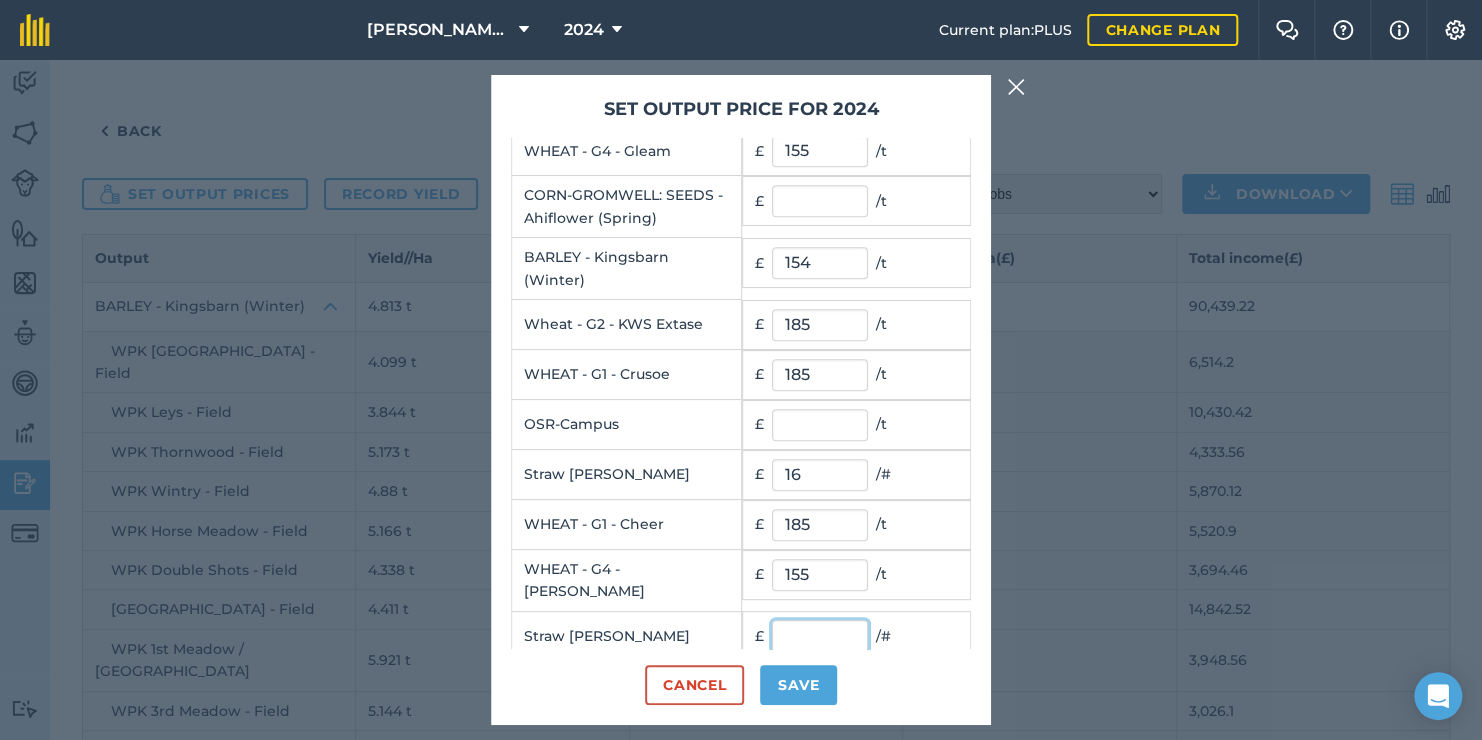 click at bounding box center [820, 636] 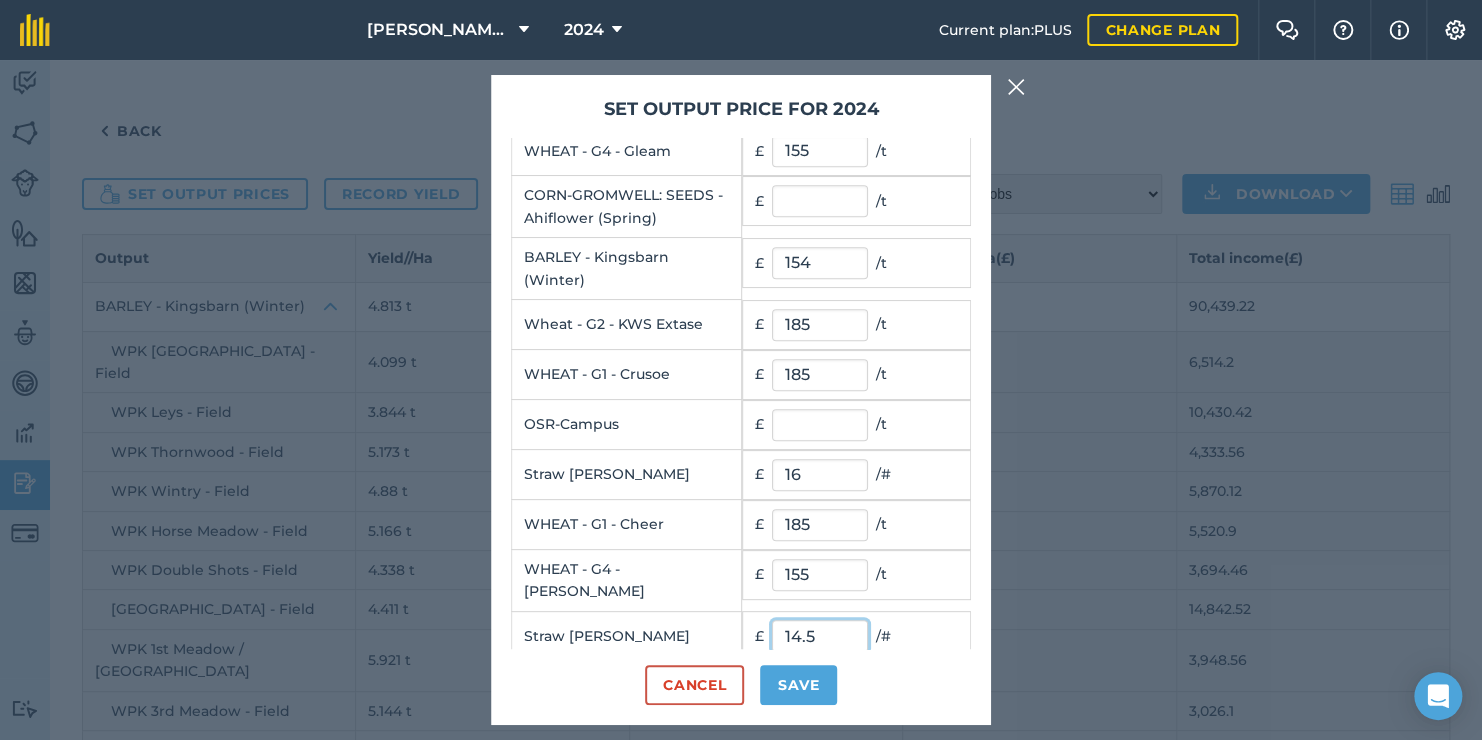 type on "14.5" 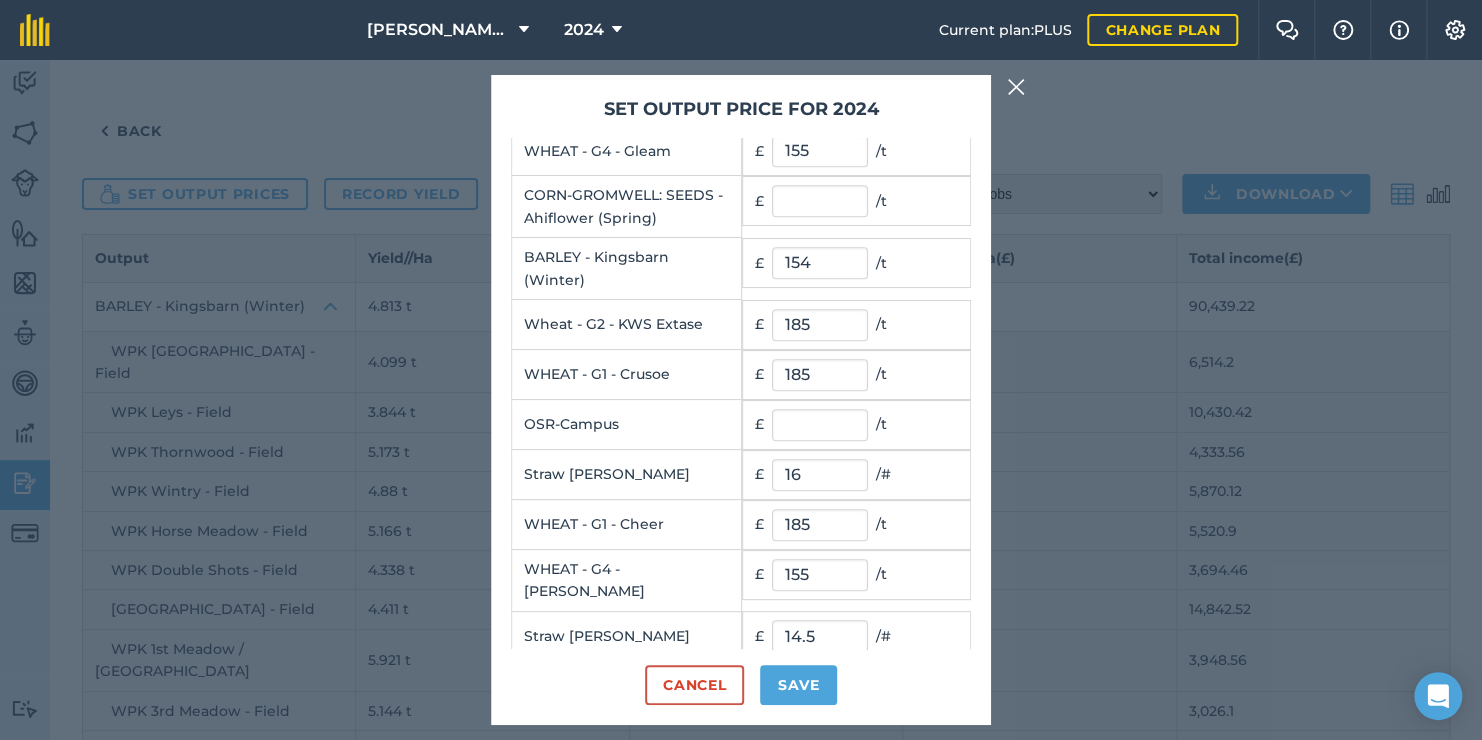 click on "Straw [PERSON_NAME]" at bounding box center [627, 475] 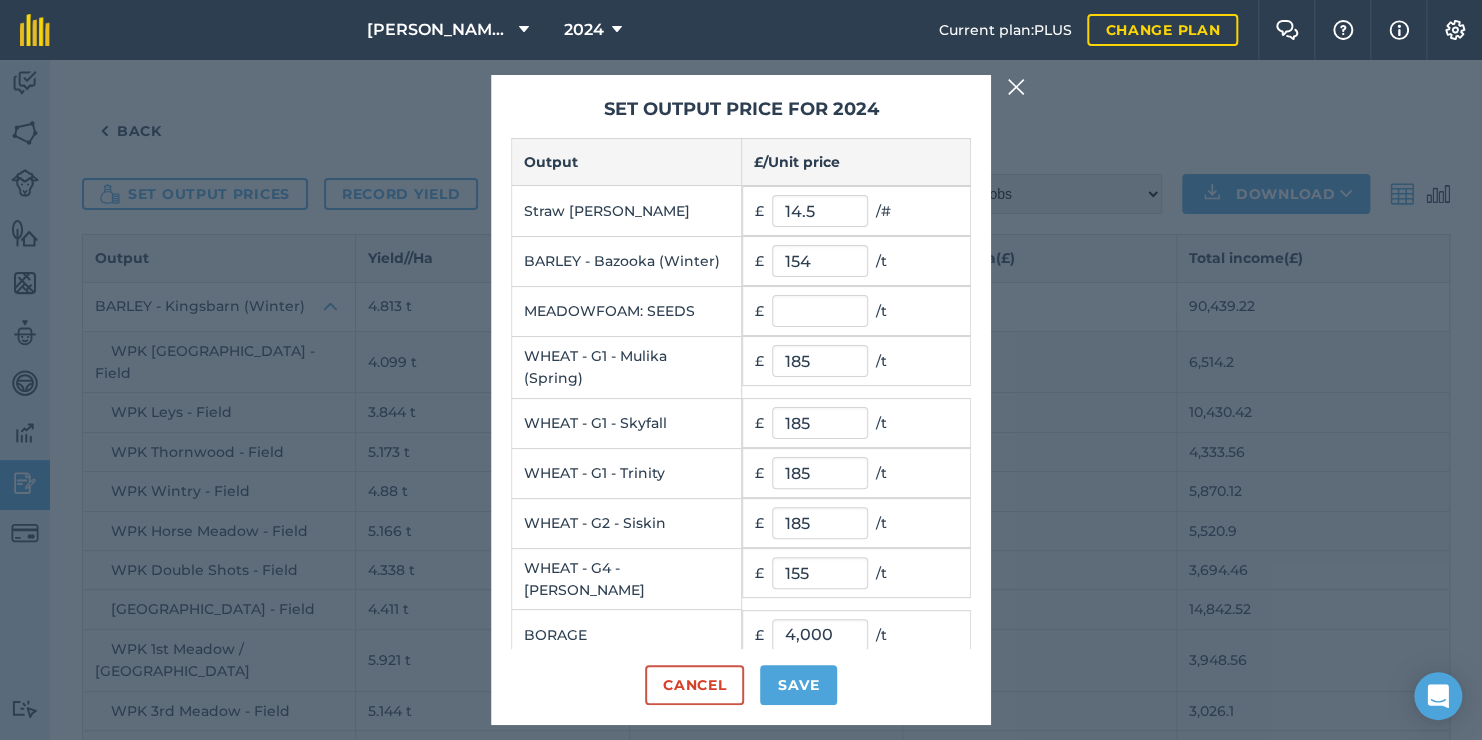scroll, scrollTop: 0, scrollLeft: 0, axis: both 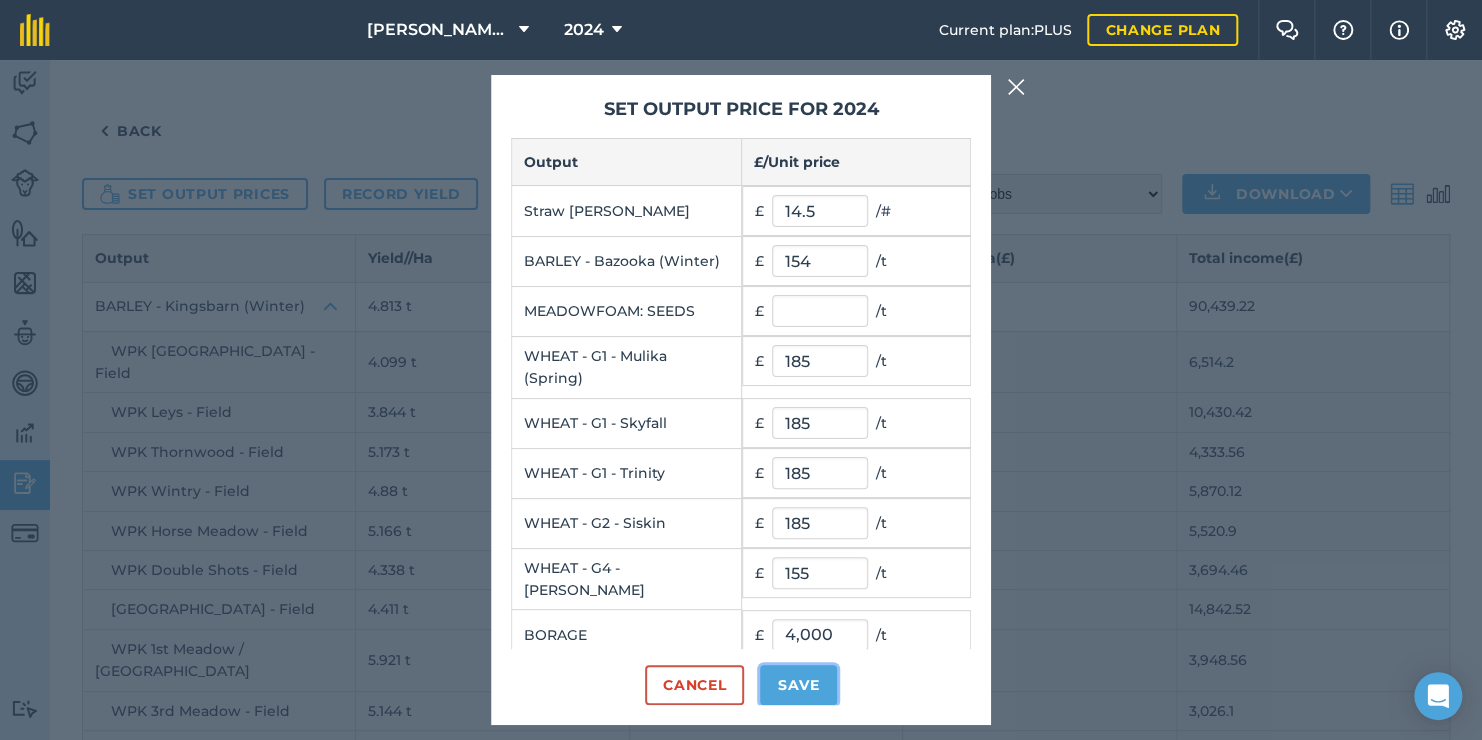 click on "Save" at bounding box center (798, 685) 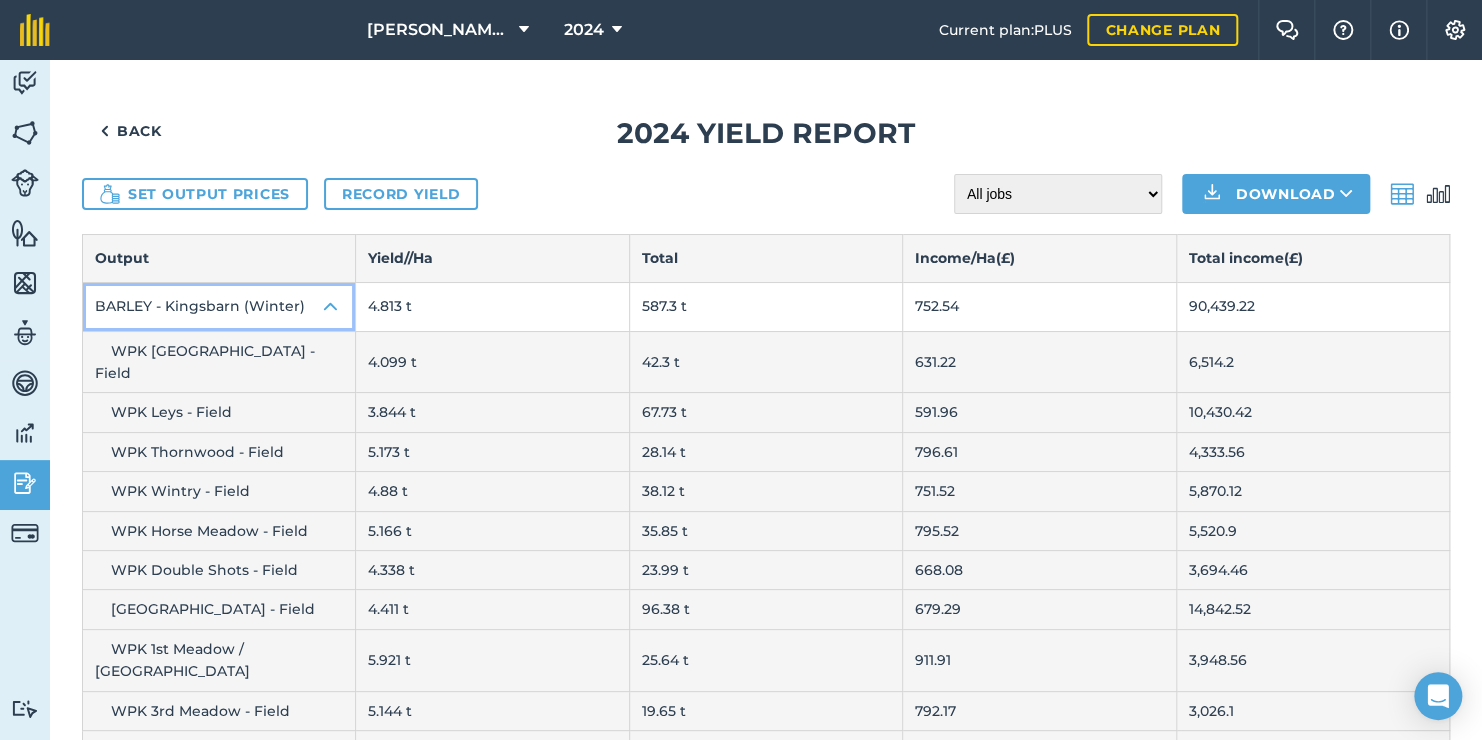 click at bounding box center [331, 307] 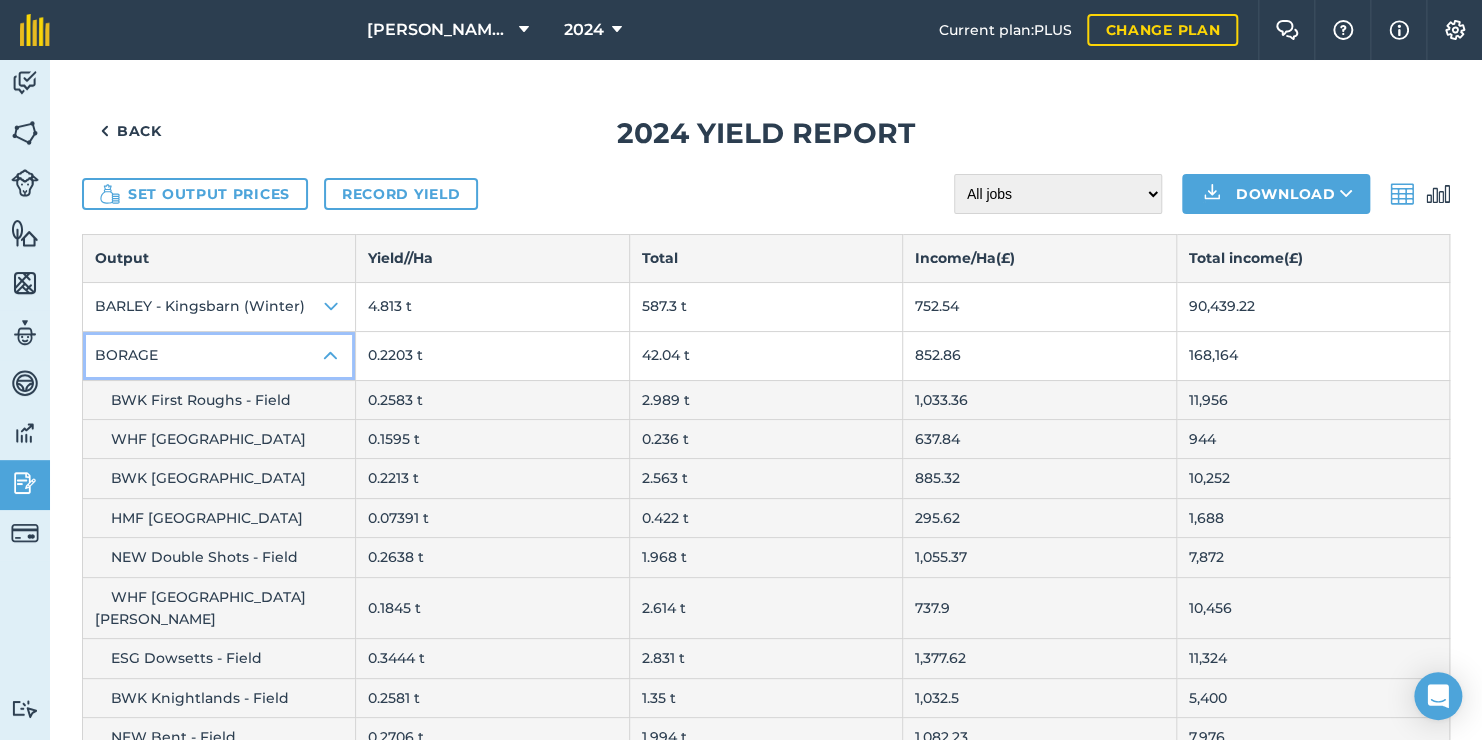 click at bounding box center (331, 356) 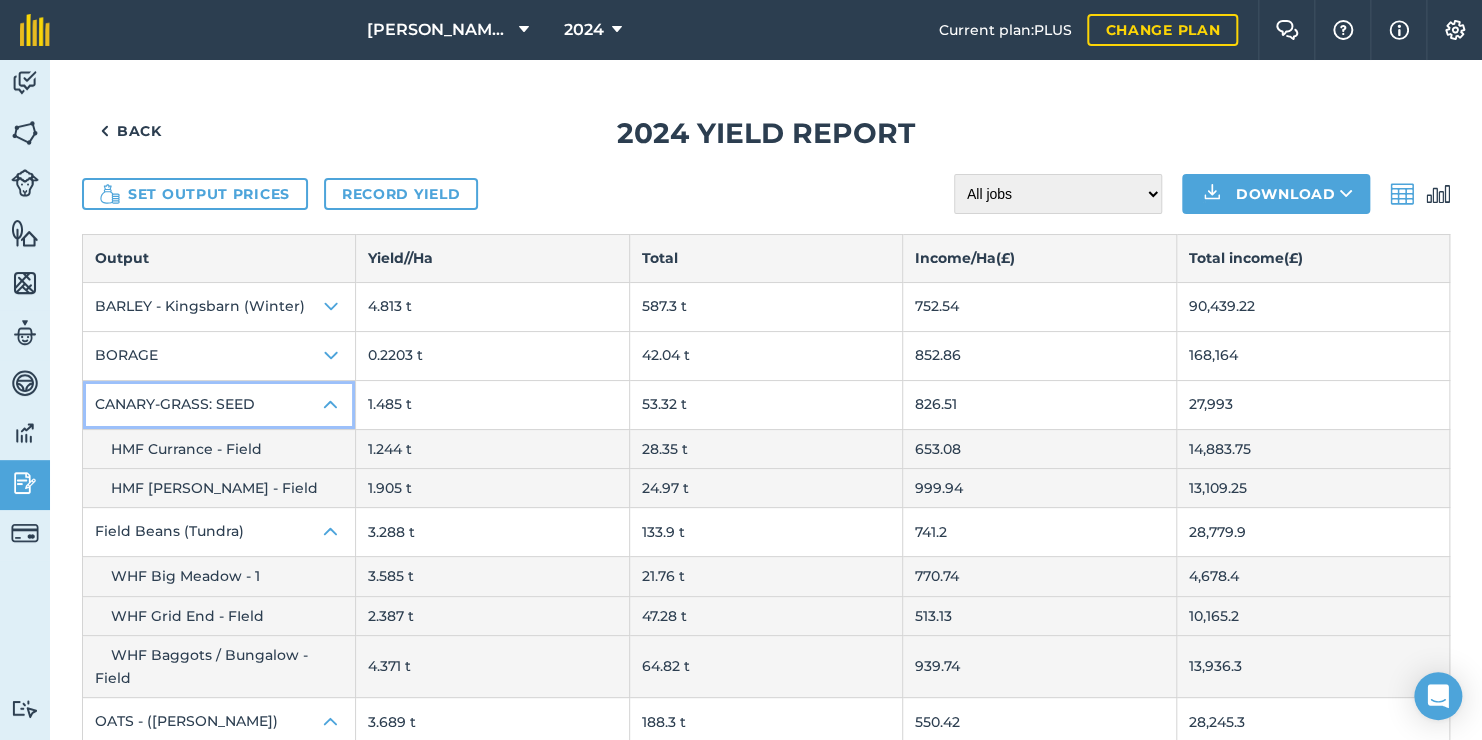 click on "CANARY-GRASS: SEED" at bounding box center [219, 405] 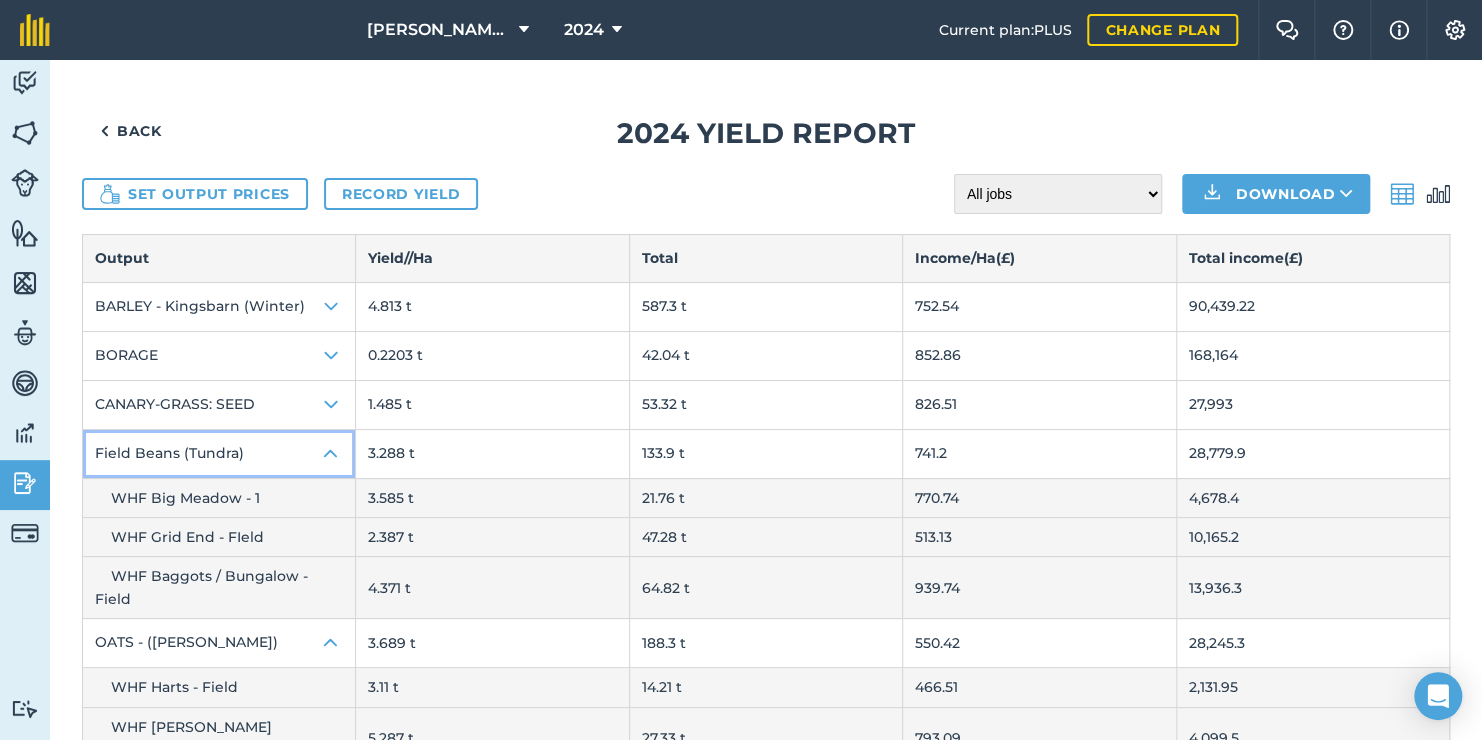 click on "Field Beans (Tundra)" at bounding box center [219, 454] 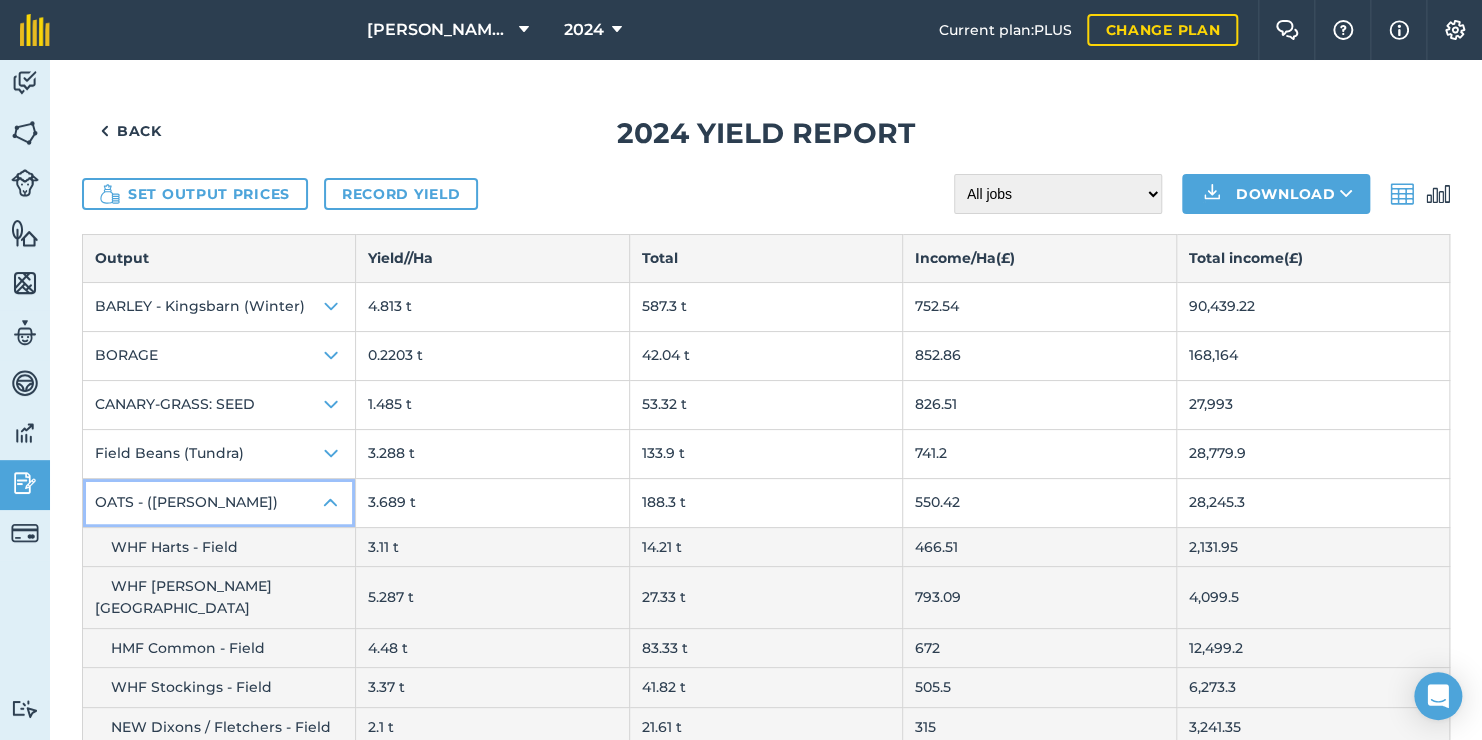 click at bounding box center (331, 503) 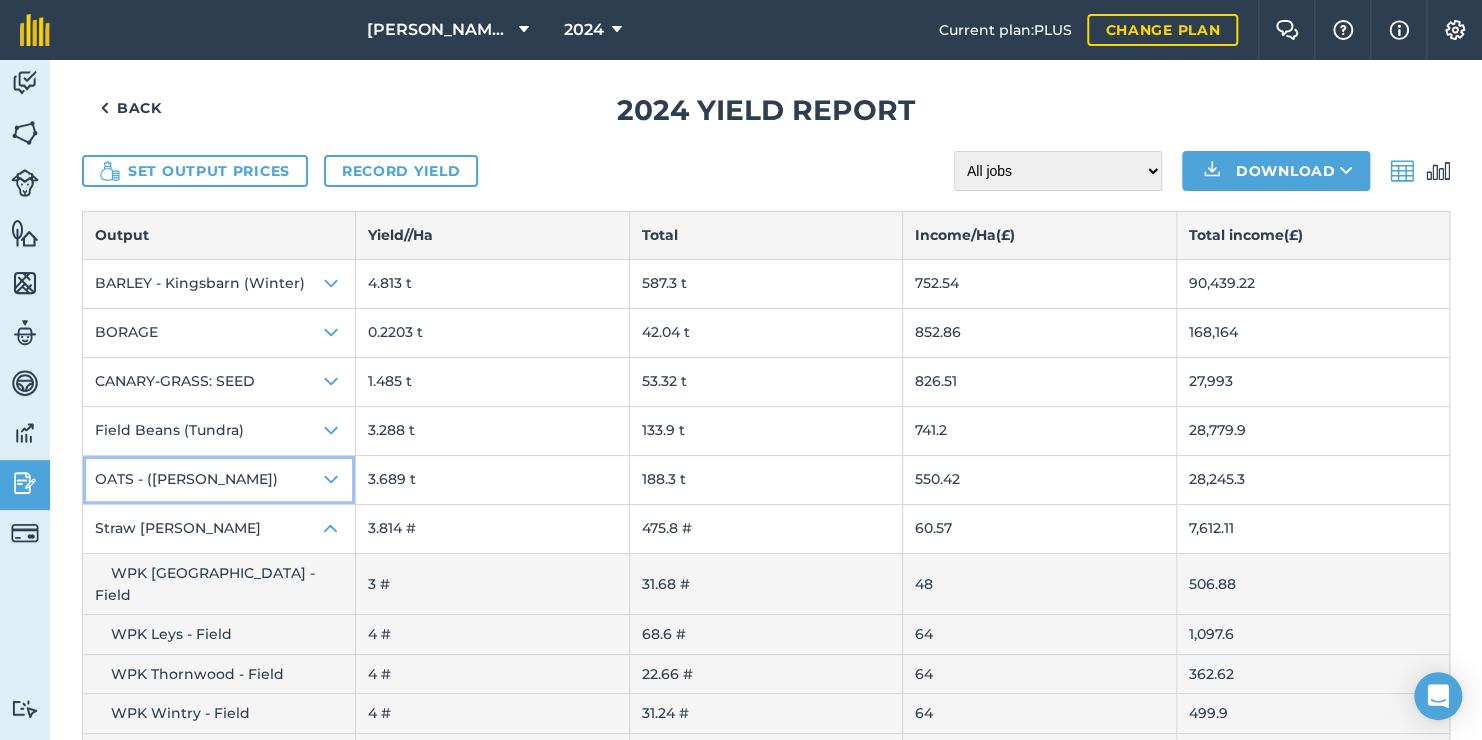 scroll, scrollTop: 24, scrollLeft: 0, axis: vertical 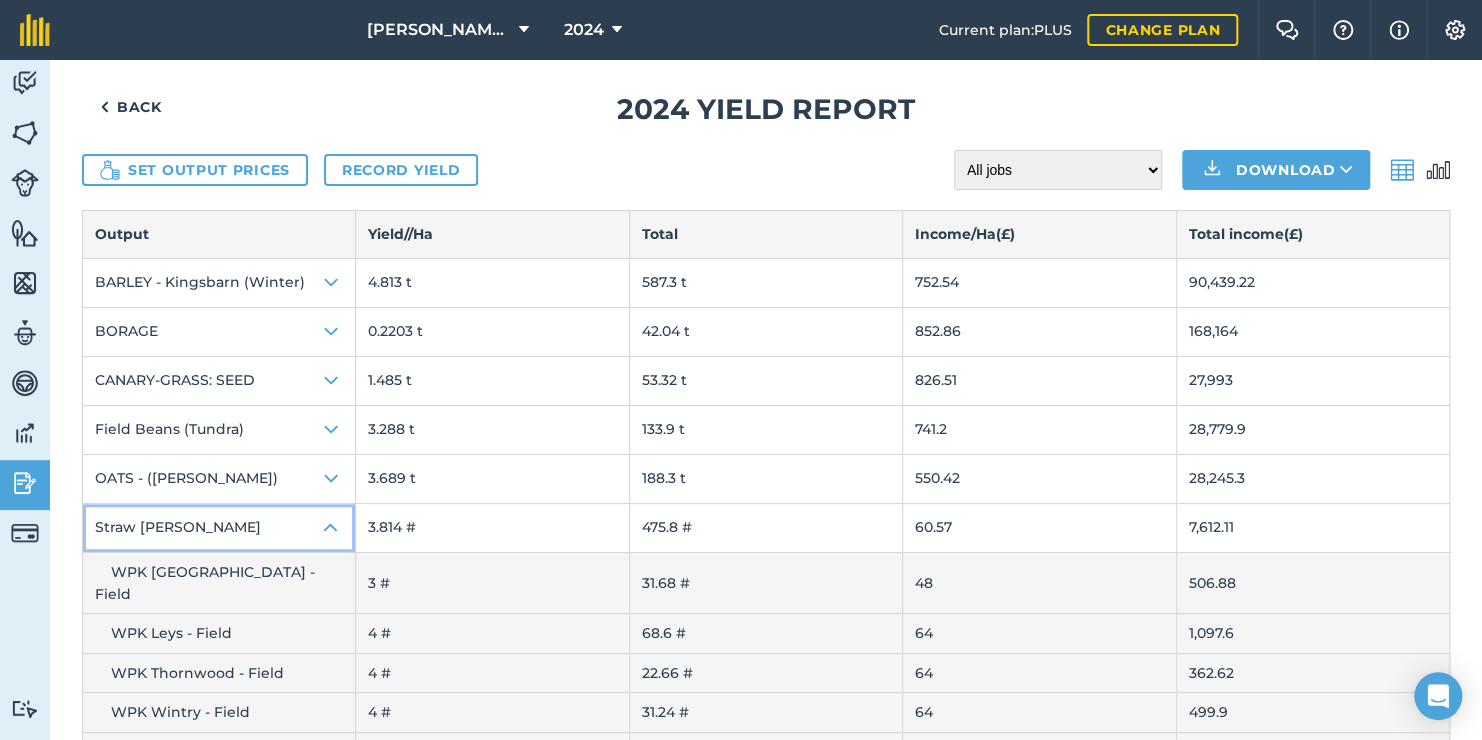 click at bounding box center [331, 528] 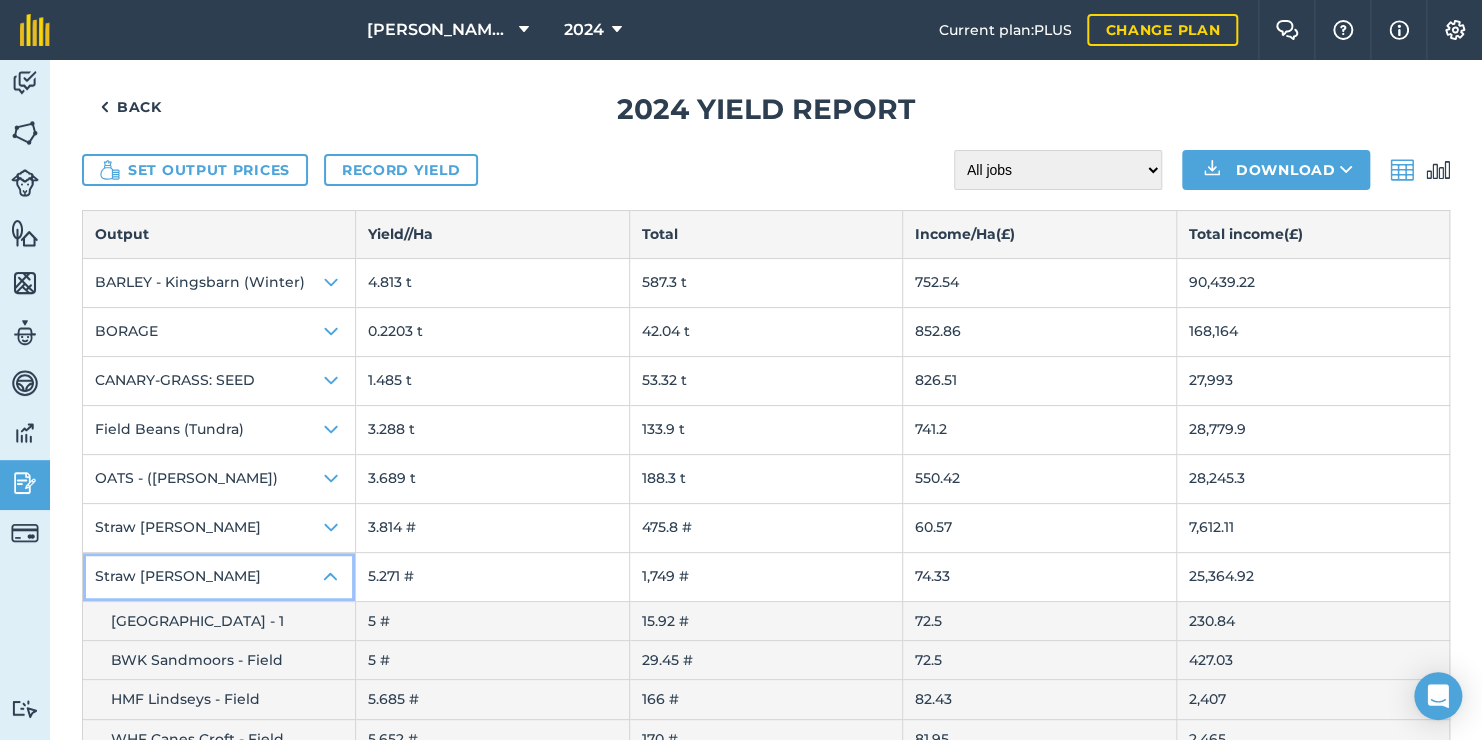 click at bounding box center (331, 577) 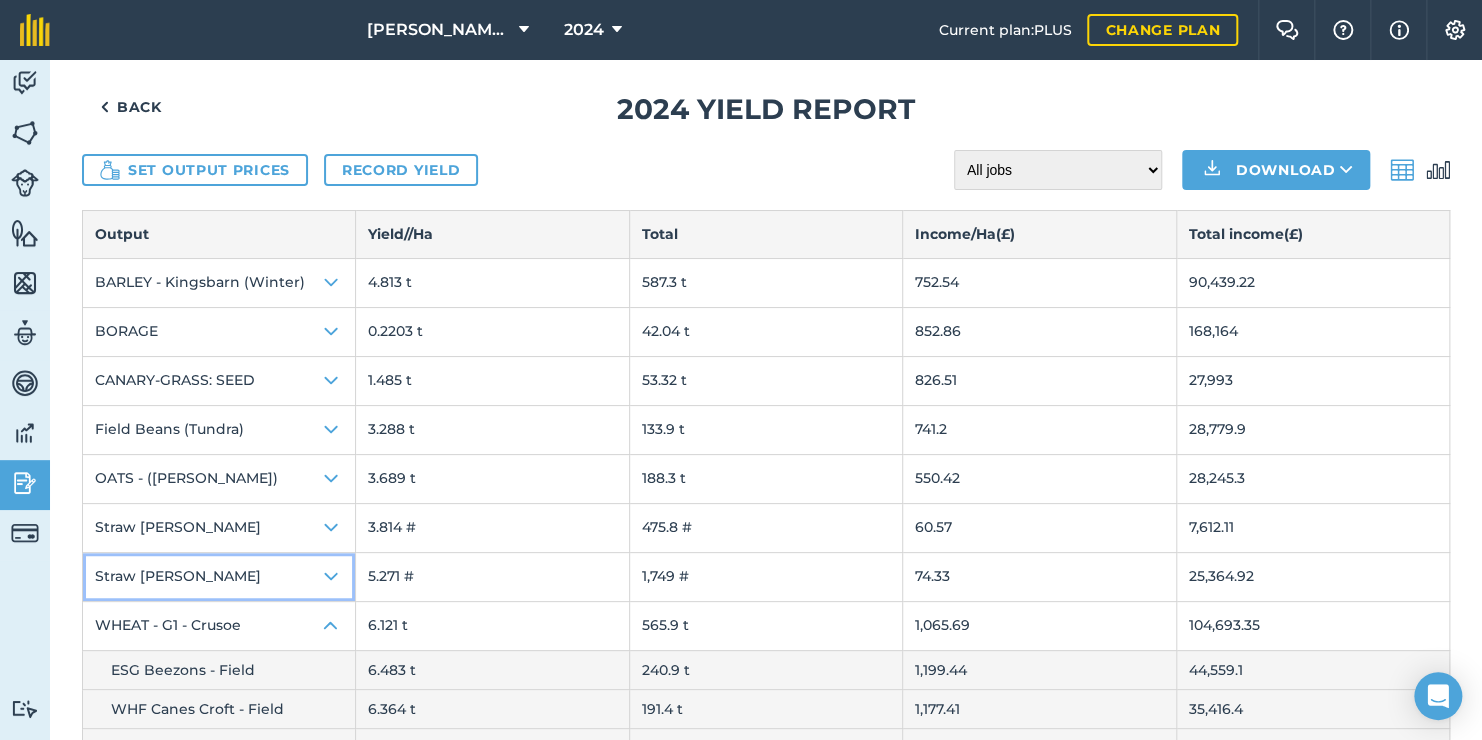 scroll, scrollTop: 88, scrollLeft: 0, axis: vertical 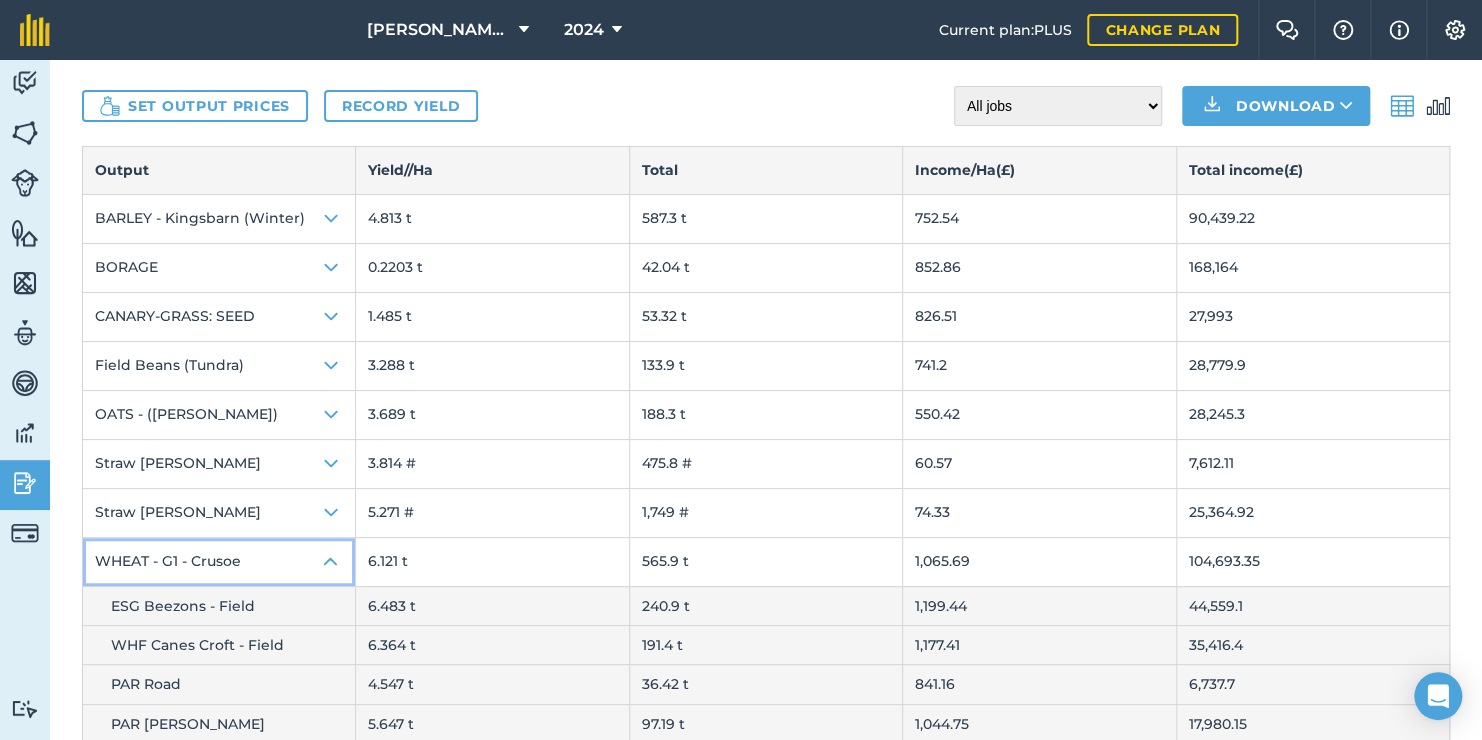 click at bounding box center [331, 562] 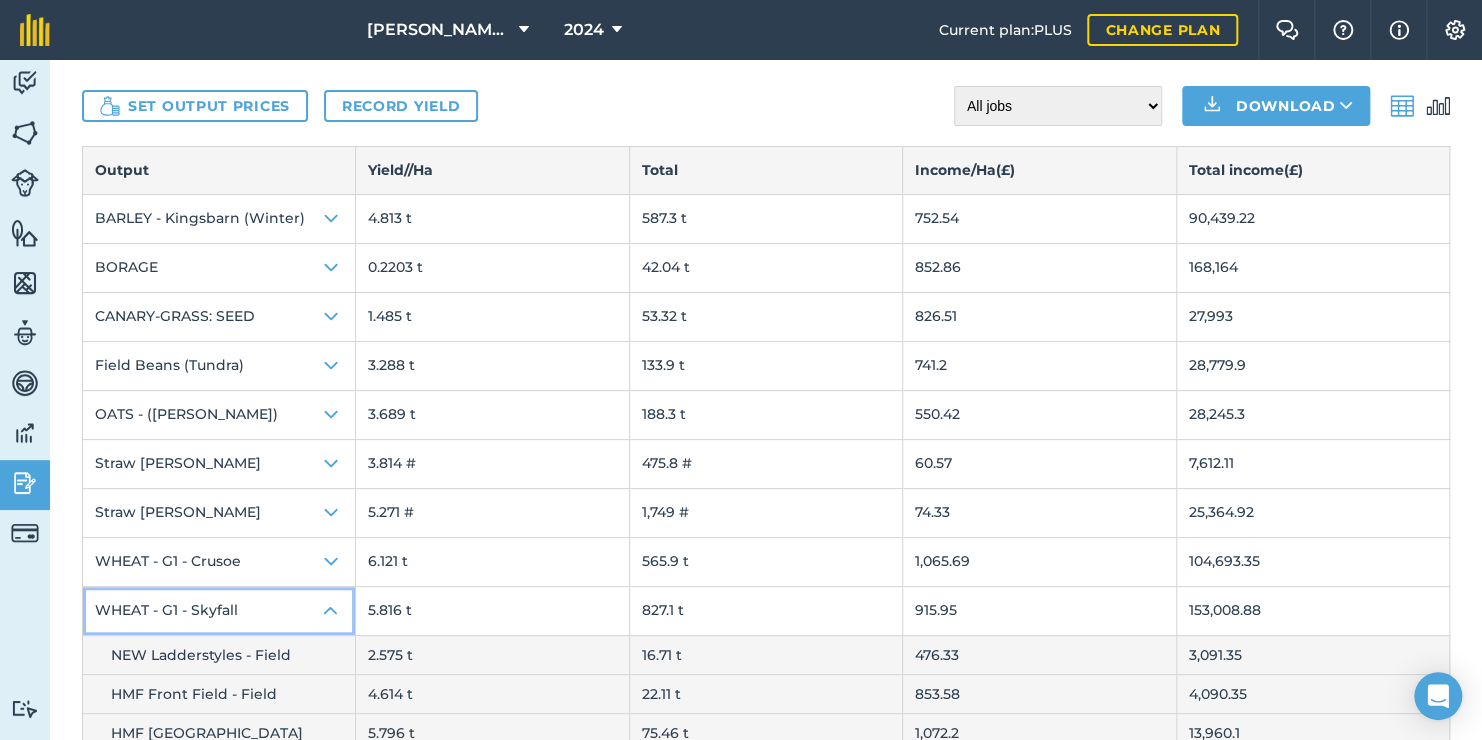 click at bounding box center (331, 611) 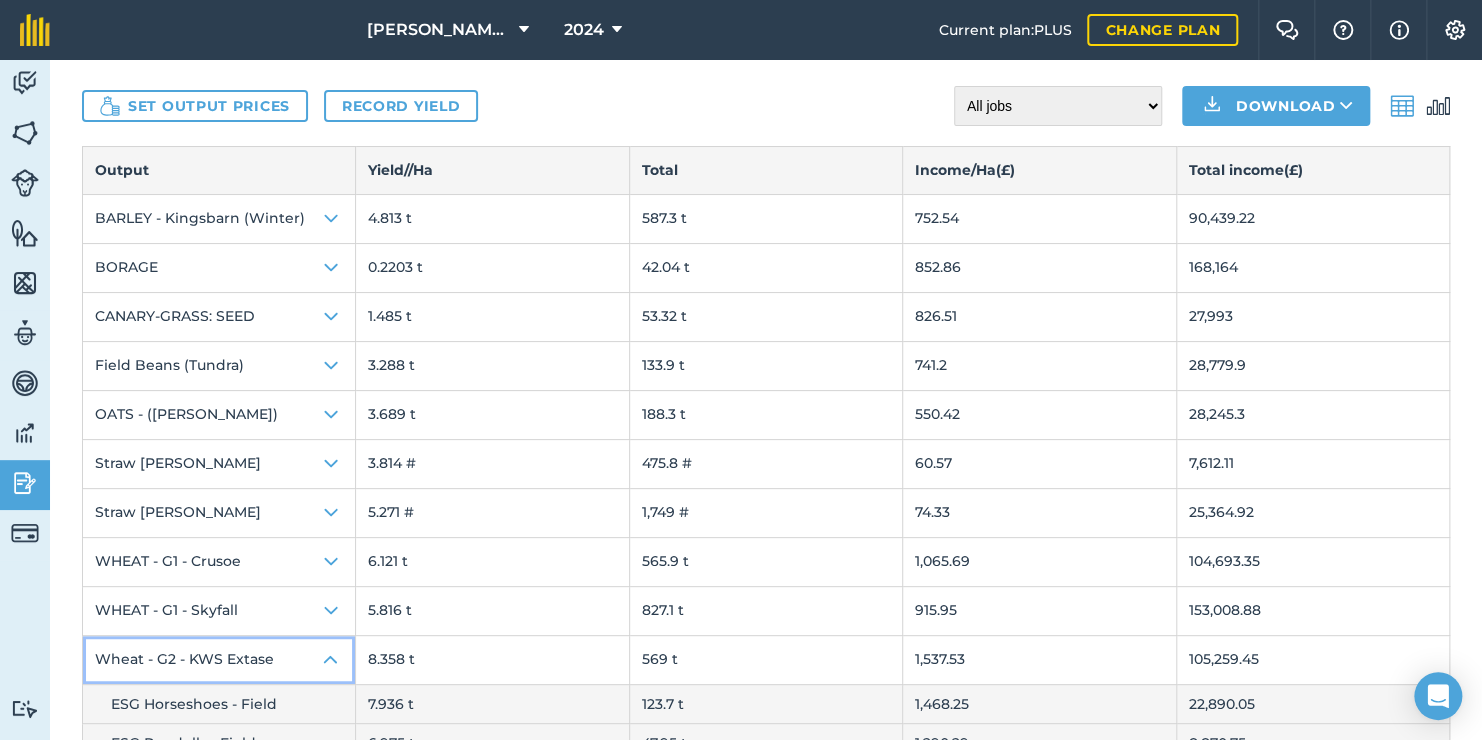 click at bounding box center (331, 660) 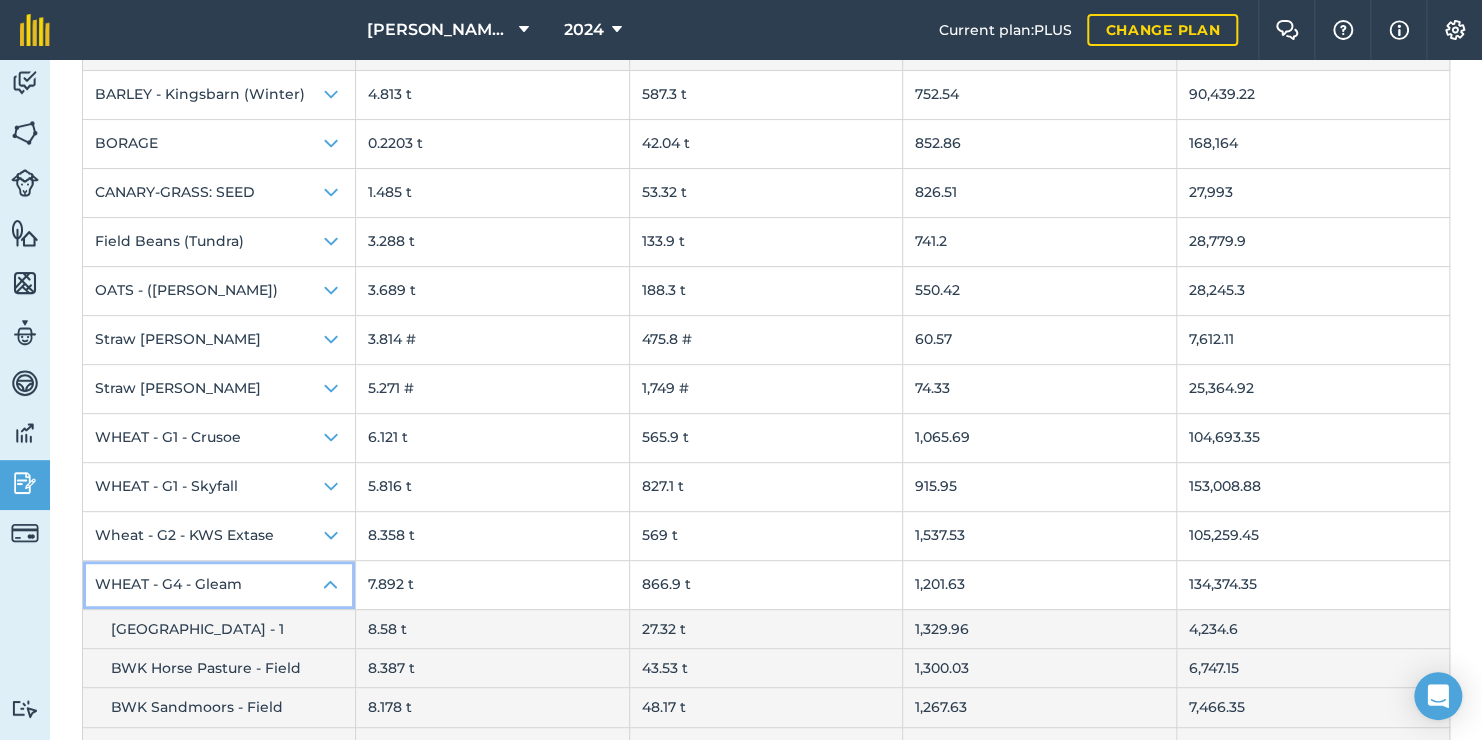 click on "WHEAT - G4 - Gleam" at bounding box center [219, 585] 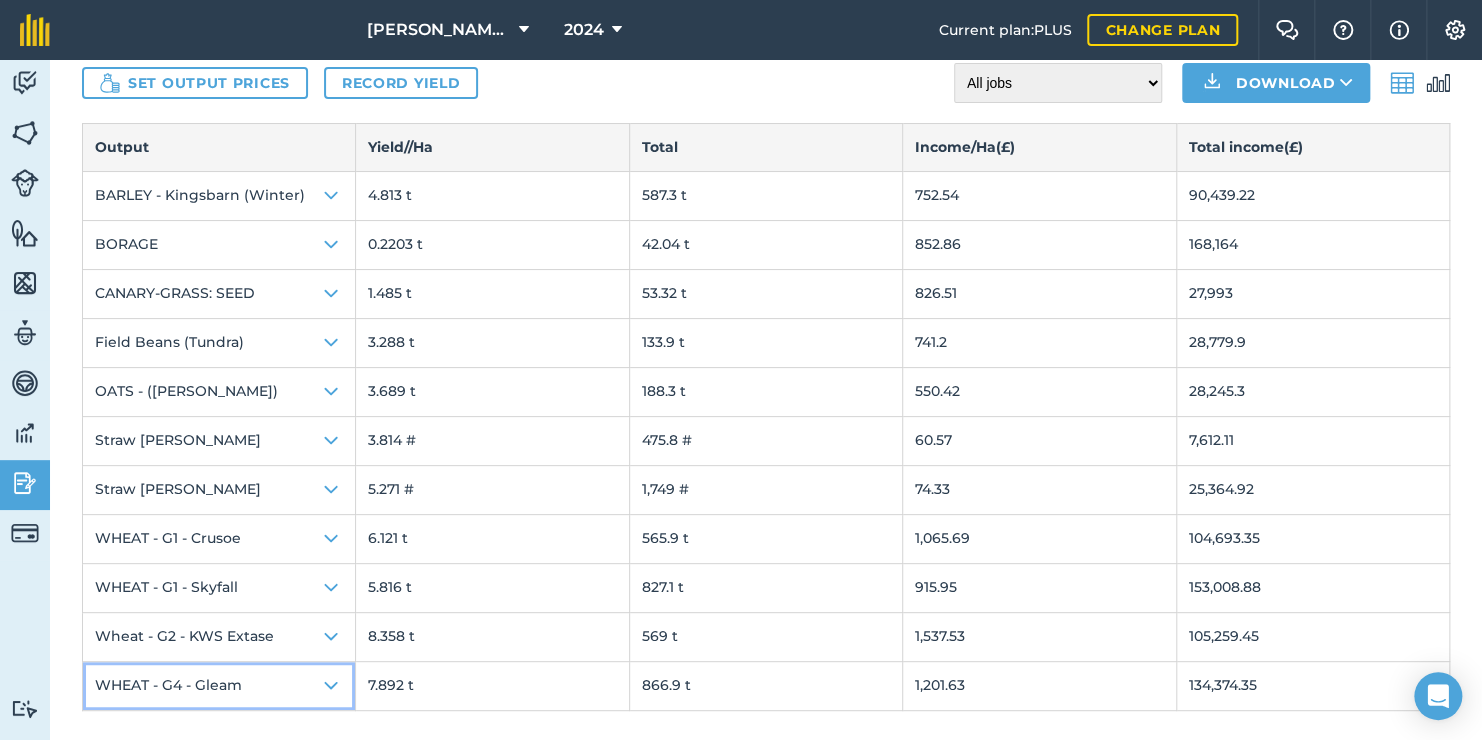 scroll, scrollTop: 0, scrollLeft: 0, axis: both 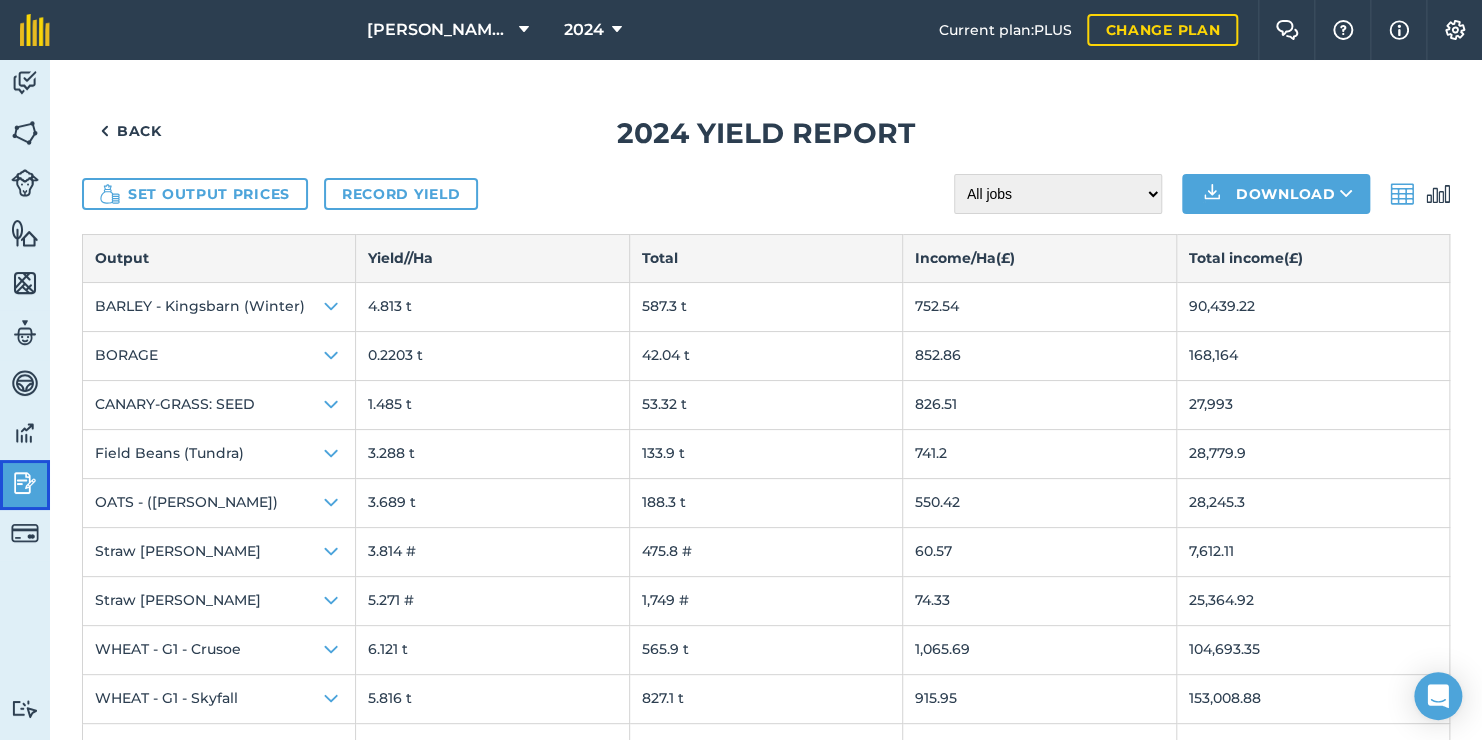 click at bounding box center (25, 483) 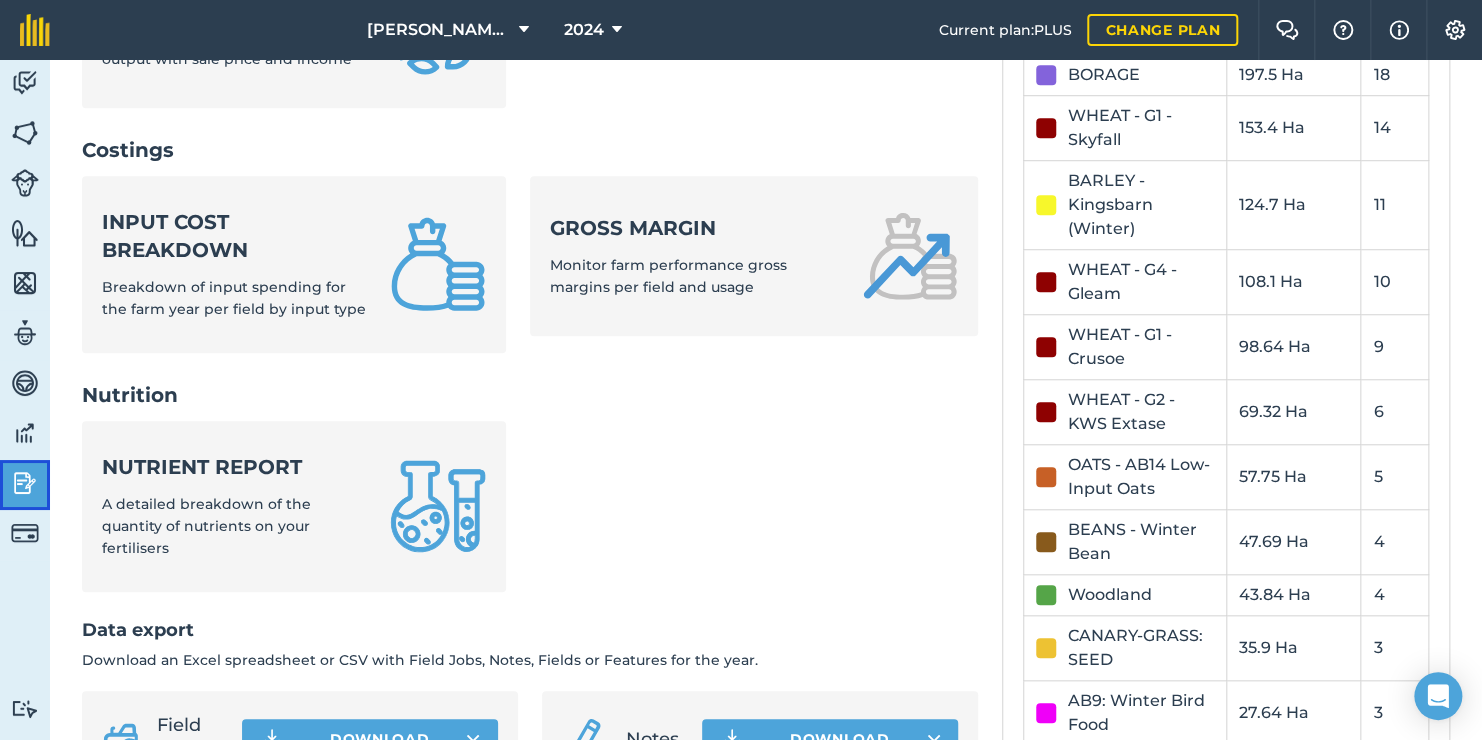 scroll, scrollTop: 718, scrollLeft: 0, axis: vertical 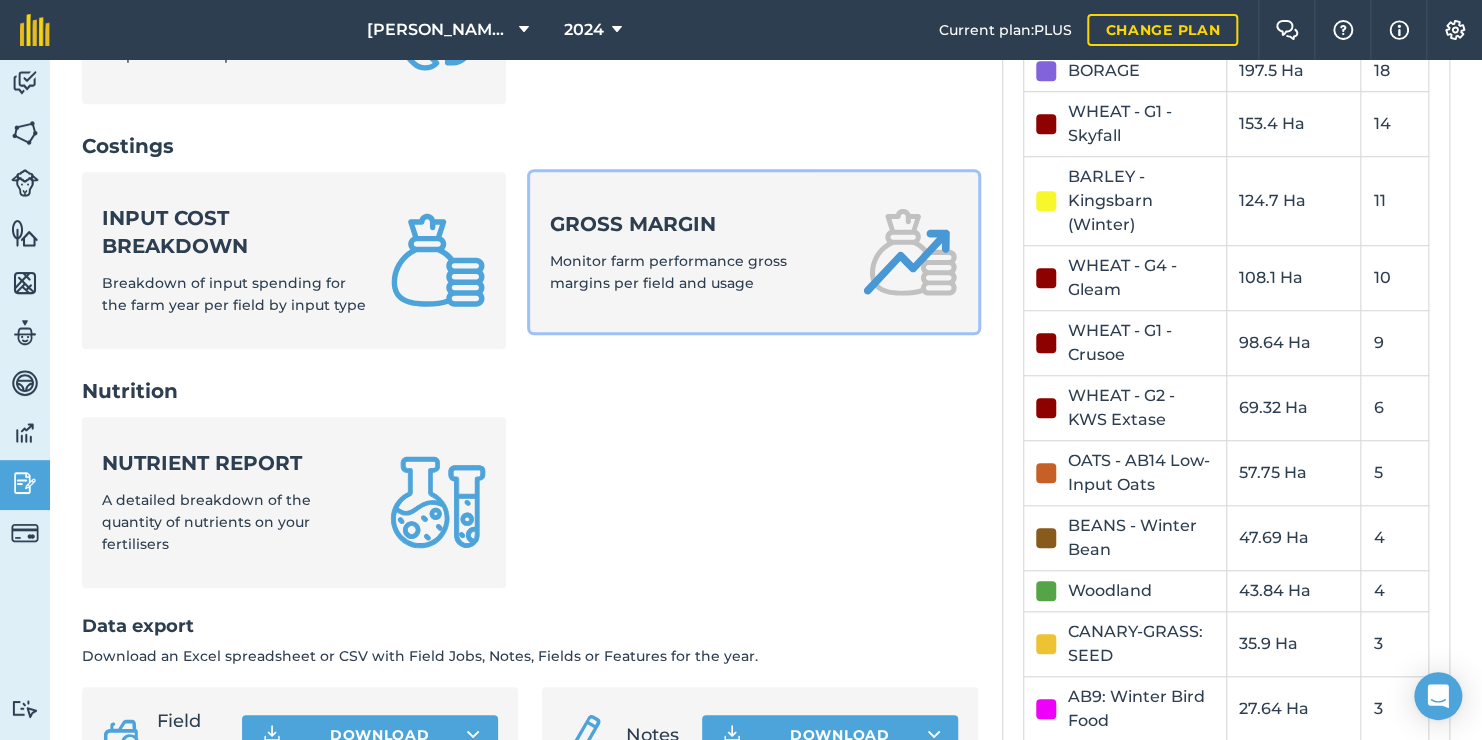 click on "Gross margin" at bounding box center [694, 224] 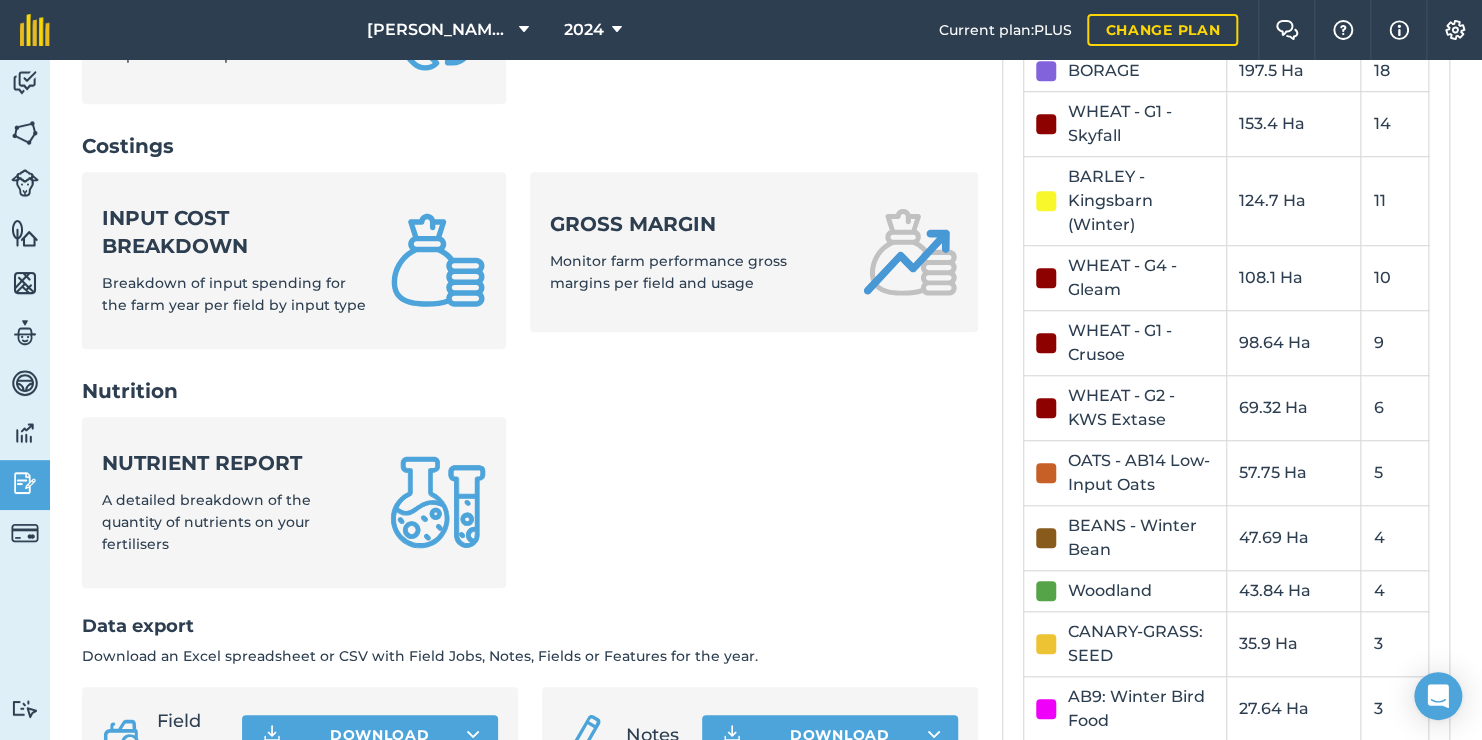 scroll, scrollTop: 0, scrollLeft: 0, axis: both 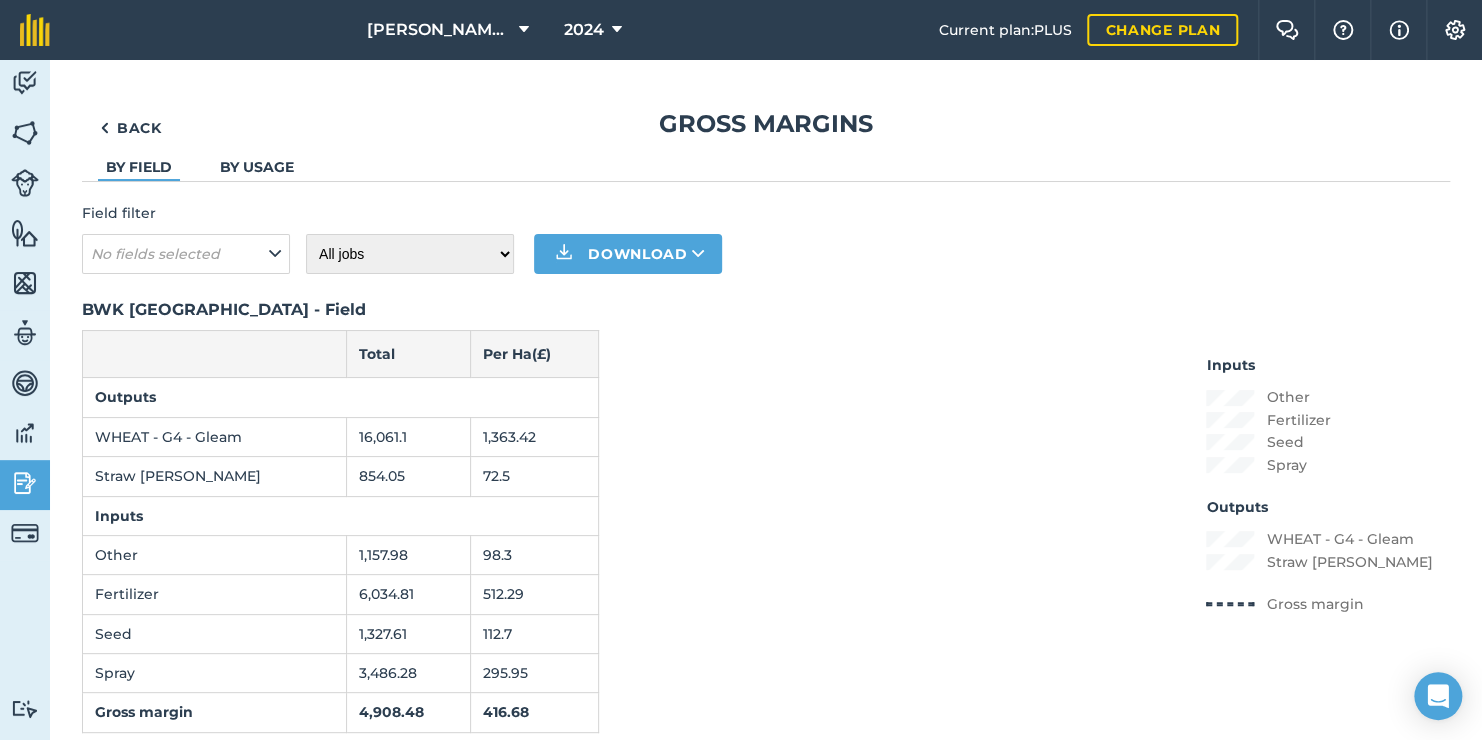 click on "No fields selected" at bounding box center (186, 254) 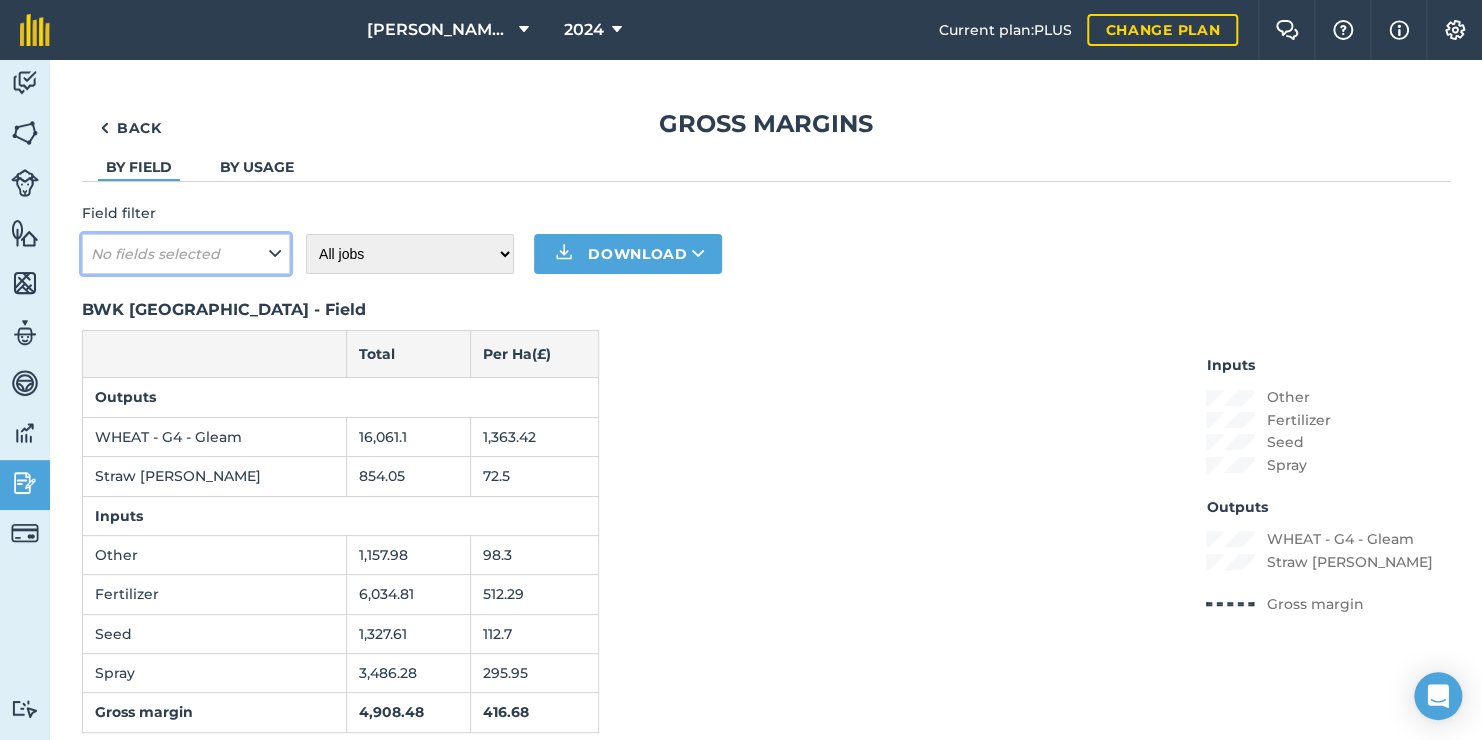 click at bounding box center (275, 254) 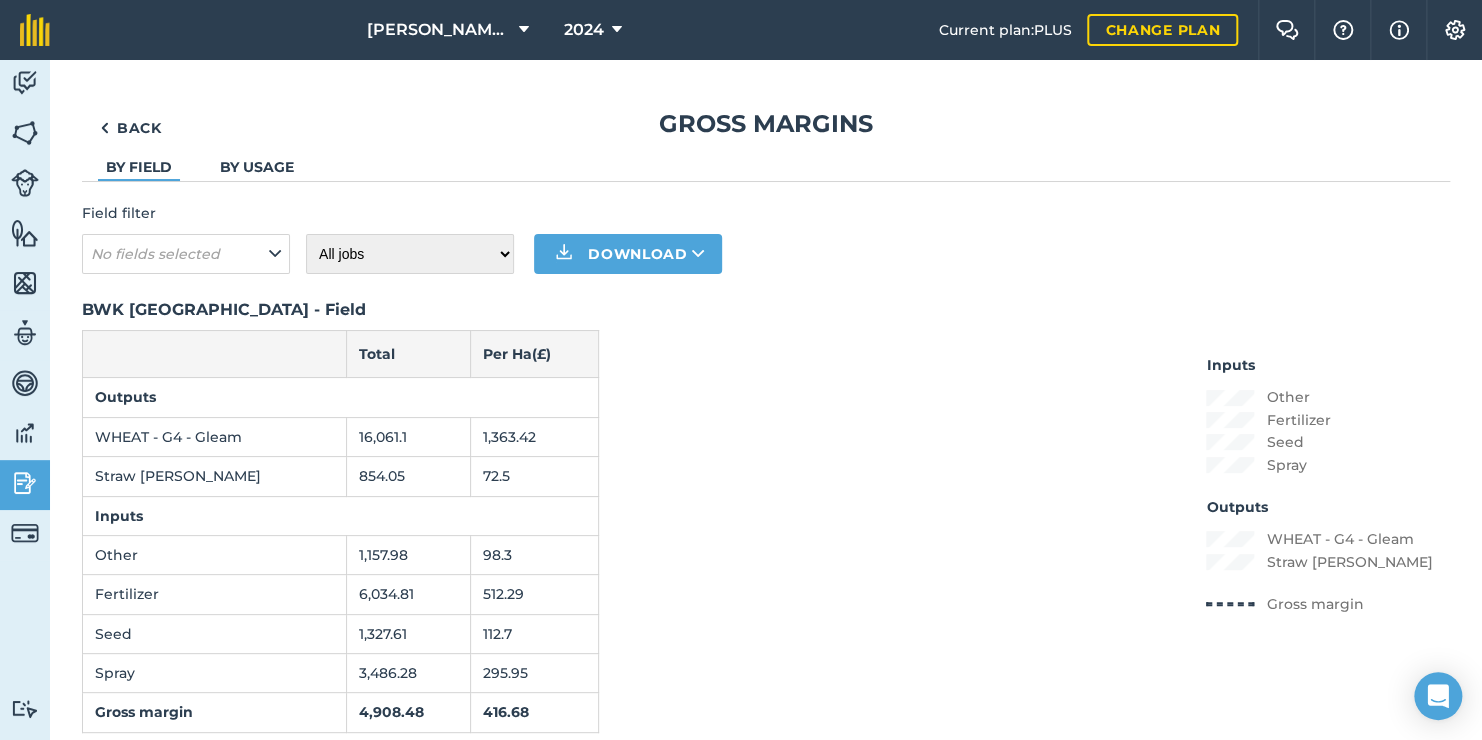 click on "Back Gross margins By field By usage Field filter No fields selected All jobs Incomplete jobs Complete jobs   Download   BWK [GEOGRAPHIC_DATA] - Field   Total Per   Ha  ( £ ) Outputs WHEAT - G4 - Gleam 16,061.1 1,363.42 Straw [PERSON_NAME] 854.05 72.5 Inputs Other 1,157.98 98.3 Fertilizer 6,034.81 512.29 Seed 1,327.61 112.7 Spray 3,486.28 295.95 Gross margin 4,908.48 416.68 Inputs Other Fertilizer Seed Spray Outputs WHEAT - G4 - Gleam Straw [PERSON_NAME] [PERSON_NAME] margin BWK [PERSON_NAME] - Field   Total Per   Ha  ( £ ) Outputs WHEAT - G4 - Gleam 11,009.54 1,446.15 Straw [PERSON_NAME] 551.94 72.5 Inputs Other 748.35 98.3 Fertilizer 3,899.93 512.29 Seed 857.99 112.7 Spray 2,252.98 295.95 Gross margin 3,802.25 499.41 Inputs Other Fertilizer Seed Spray Outputs WHEAT - G4 - Gleam Straw [PERSON_NAME] [PERSON_NAME] margin BWK Creeper United - Field   Total Per   Ha  ( £ ) Outputs WHEAT - G4 - Gleam 12,117.9 1,416.47 Straw [PERSON_NAME] 620.24 72.5 Inputs Other 840.96 98.3 Fertilizer 4,382.74 512.29 Seed 964.15 112.7 Spray 2,531.88" at bounding box center [766, 16900] 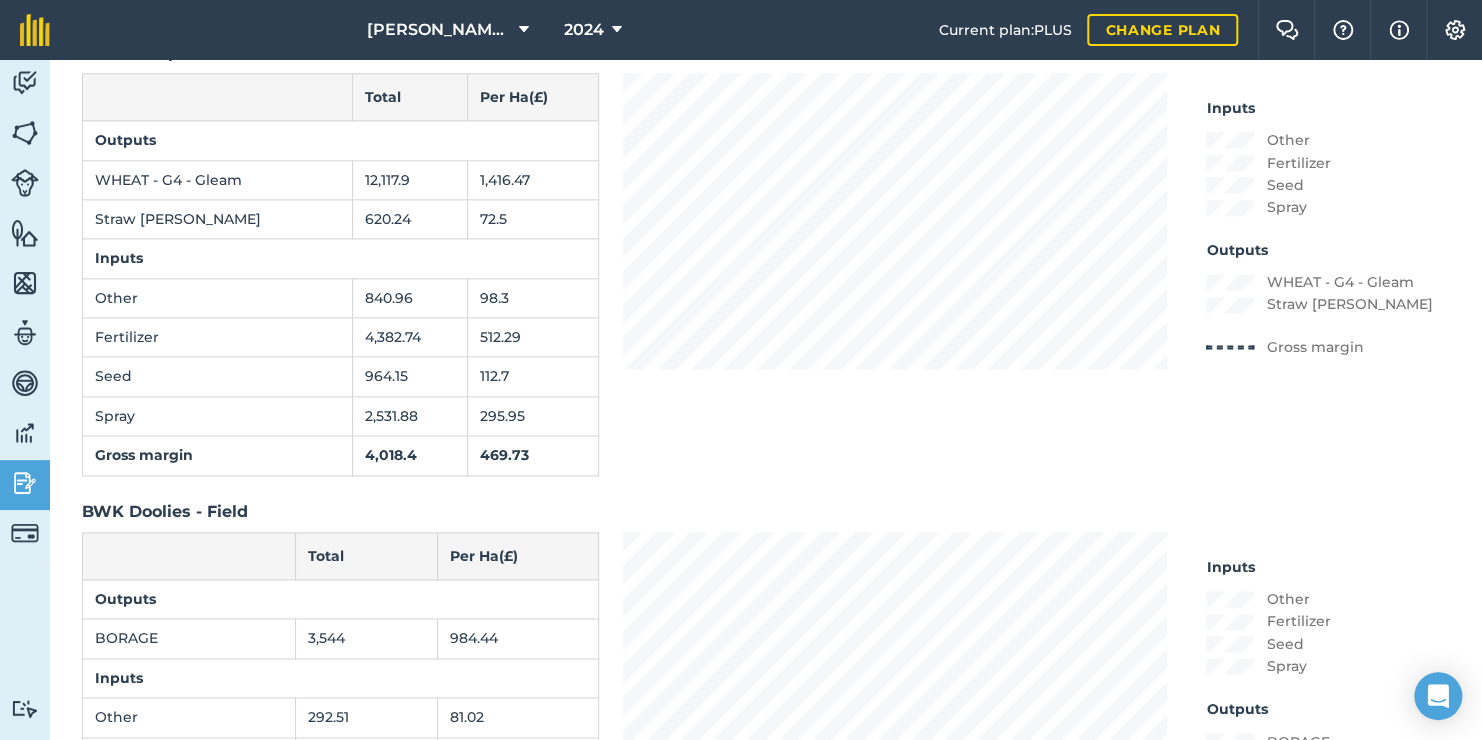 scroll, scrollTop: 0, scrollLeft: 0, axis: both 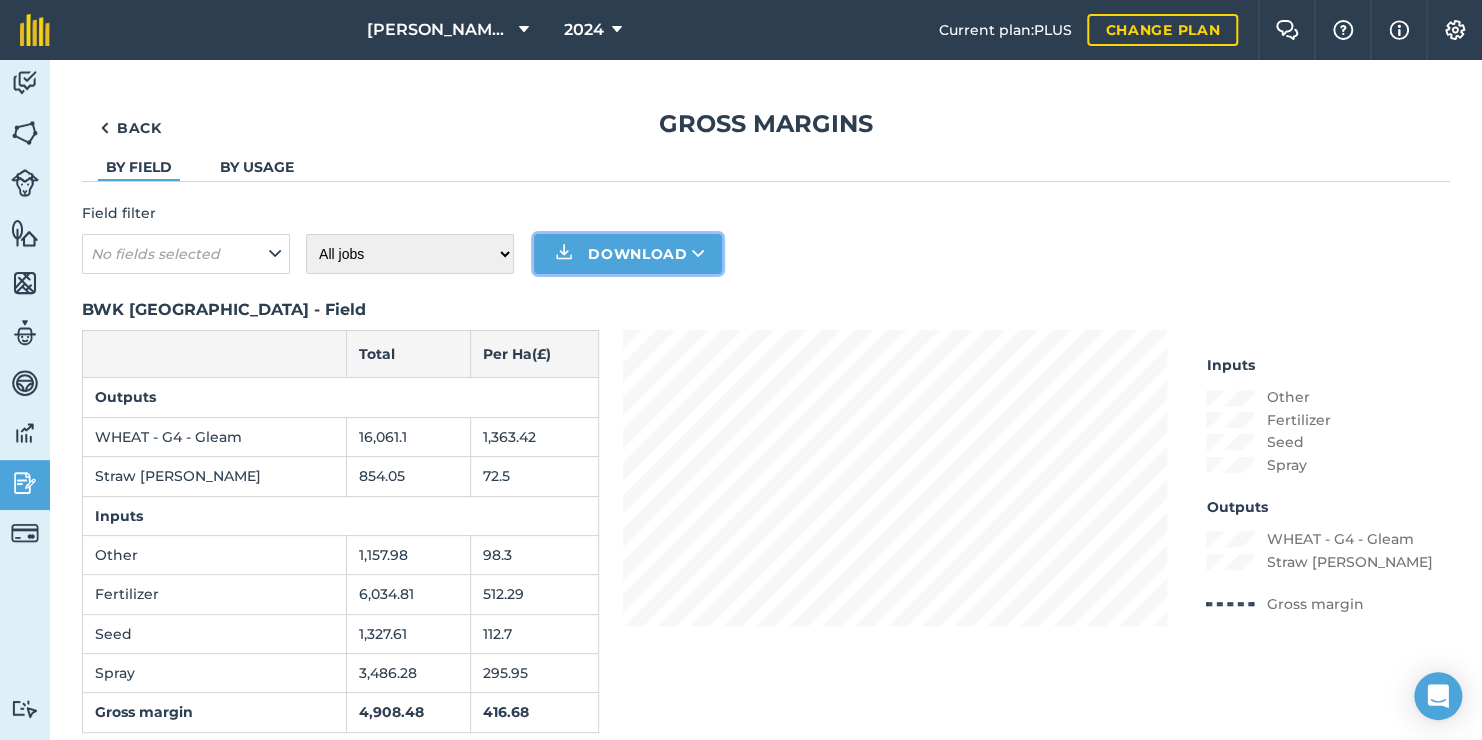 click on "Download" at bounding box center [628, 254] 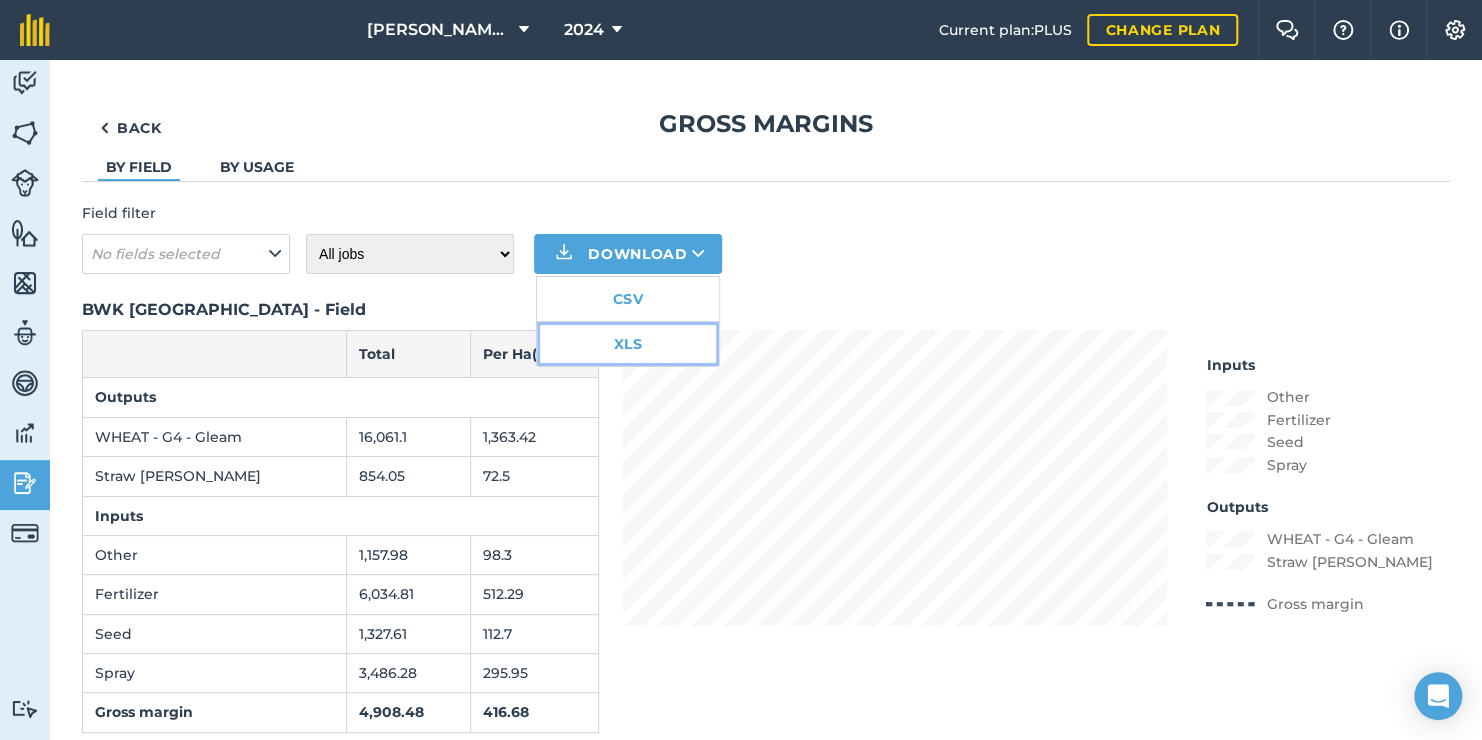 click on "XLS" at bounding box center (628, 344) 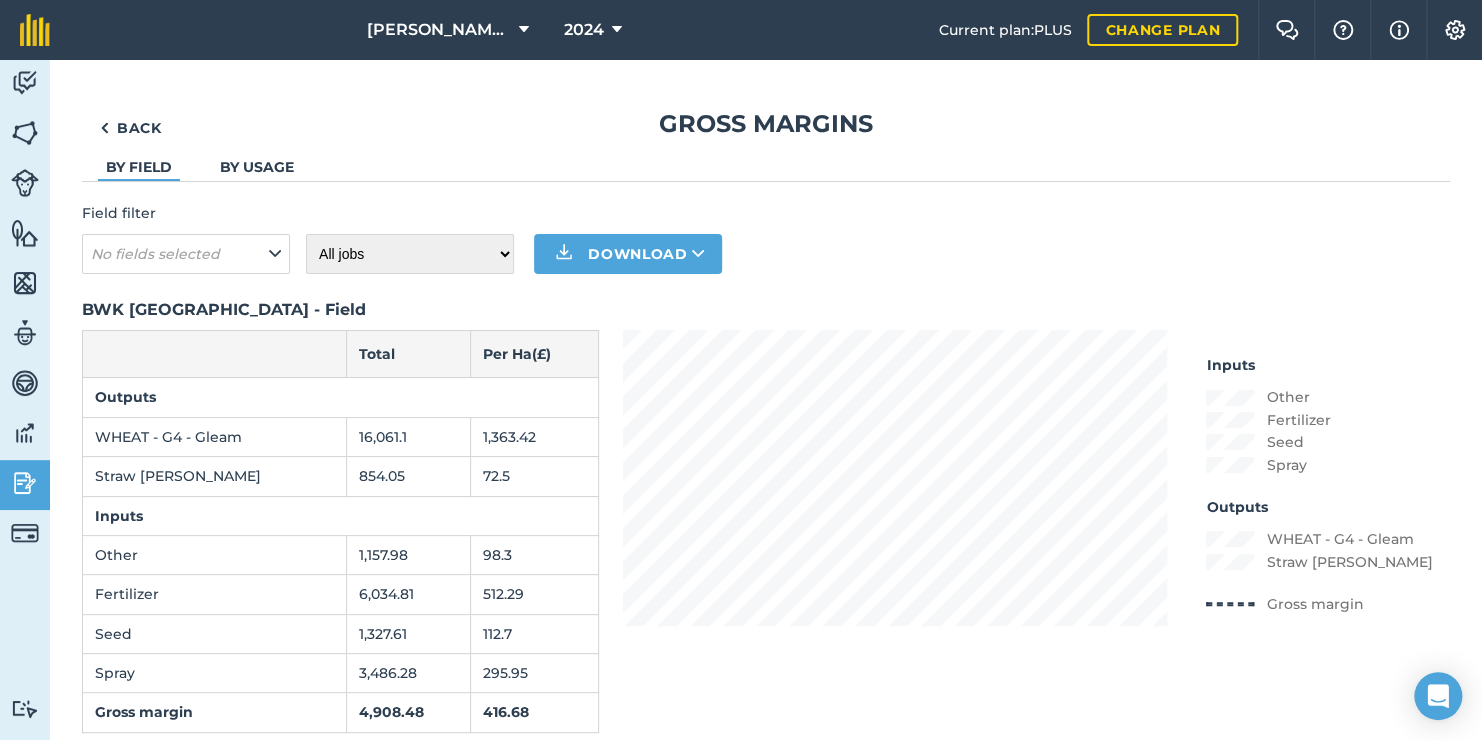 click on "Back Gross margins By field By usage Field filter No fields selected All jobs Incomplete jobs Complete jobs   Download   BWK [GEOGRAPHIC_DATA] - Field   Total Per   Ha  ( £ ) Outputs WHEAT - G4 - Gleam 16,061.1 1,363.42 Straw [PERSON_NAME] 854.05 72.5 Inputs Other 1,157.98 98.3 Fertilizer 6,034.81 512.29 Seed 1,327.61 112.7 Spray 3,486.28 295.95 Gross margin 4,908.48 416.68 Inputs Other Fertilizer Seed Spray Outputs WHEAT - G4 - Gleam Straw [PERSON_NAME] [PERSON_NAME] margin BWK [PERSON_NAME] - Field   Total Per   Ha  ( £ ) Outputs WHEAT - G4 - Gleam 11,009.54 1,446.15 Straw [PERSON_NAME] 551.94 72.5 Inputs Other 748.35 98.3 Fertilizer 3,899.93 512.29 Seed 857.99 112.7 Spray 2,252.98 295.95 Gross margin 3,802.25 499.41 Inputs Other Fertilizer Seed Spray Outputs WHEAT - G4 - Gleam Straw [PERSON_NAME] [PERSON_NAME] margin BWK Creeper United - Field   Total Per   Ha  ( £ ) Outputs WHEAT - G4 - Gleam 12,117.9 1,416.47 Straw [PERSON_NAME] 620.24 72.5 Inputs Other 840.96 98.3 Fertilizer 4,382.74 512.29 Seed 964.15 112.7 Spray 2,531.88" at bounding box center [766, 16900] 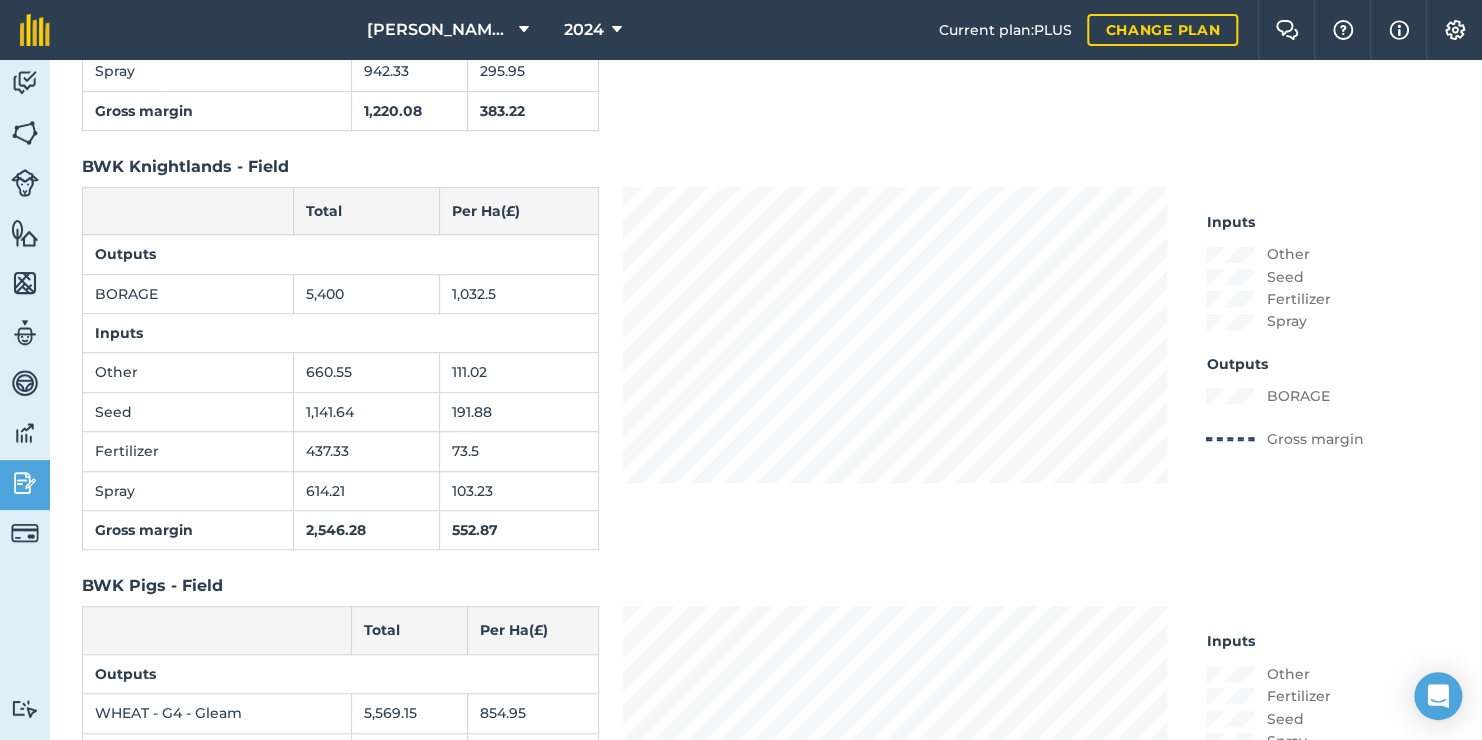 scroll, scrollTop: 4159, scrollLeft: 0, axis: vertical 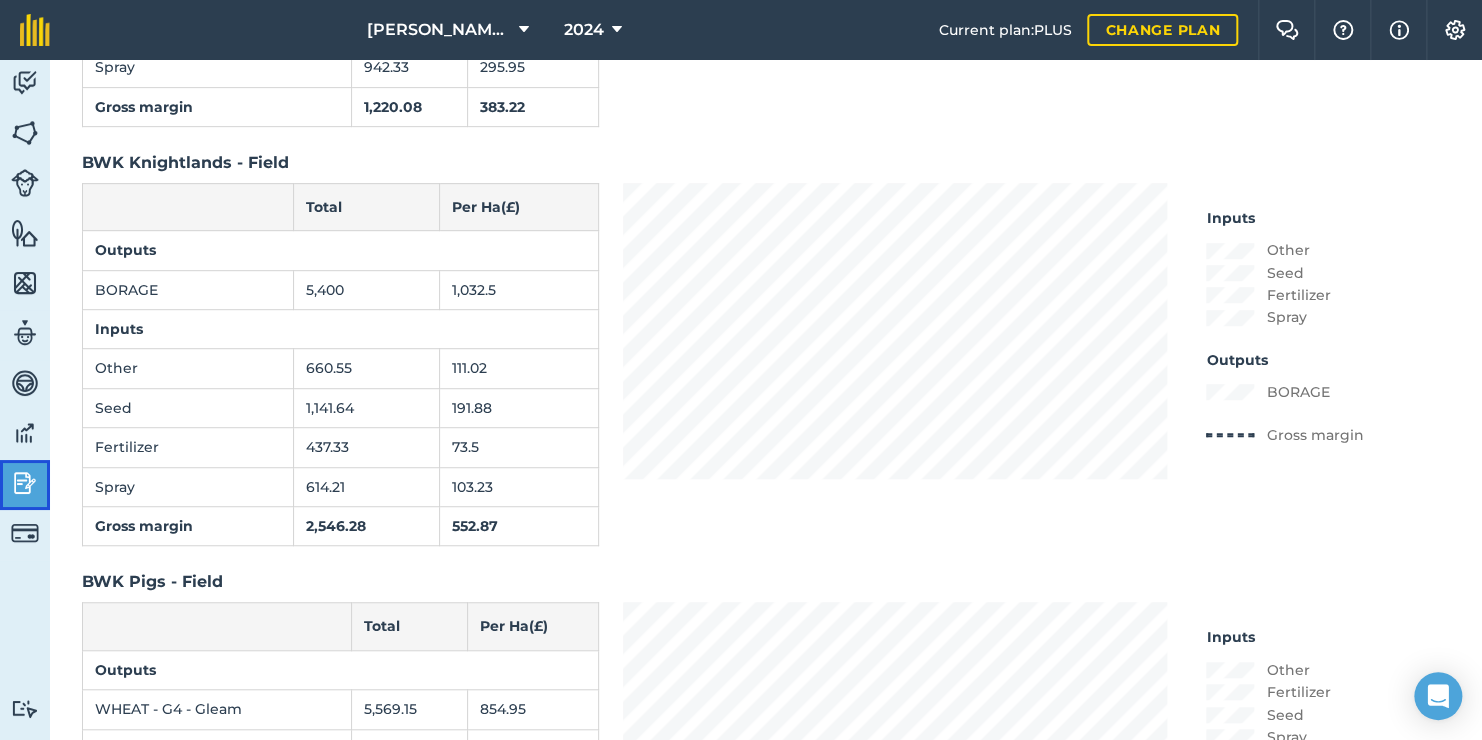 click at bounding box center [25, 483] 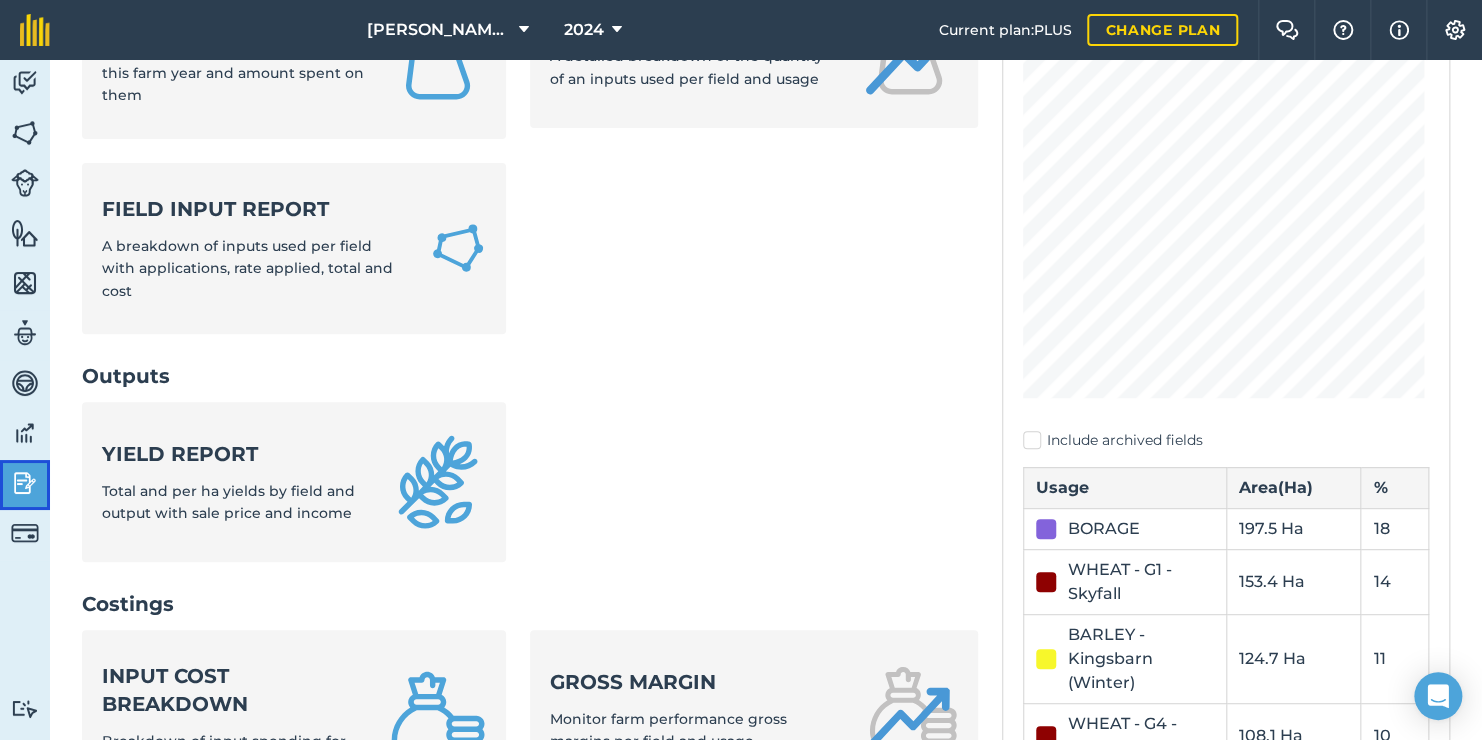 scroll, scrollTop: 203, scrollLeft: 0, axis: vertical 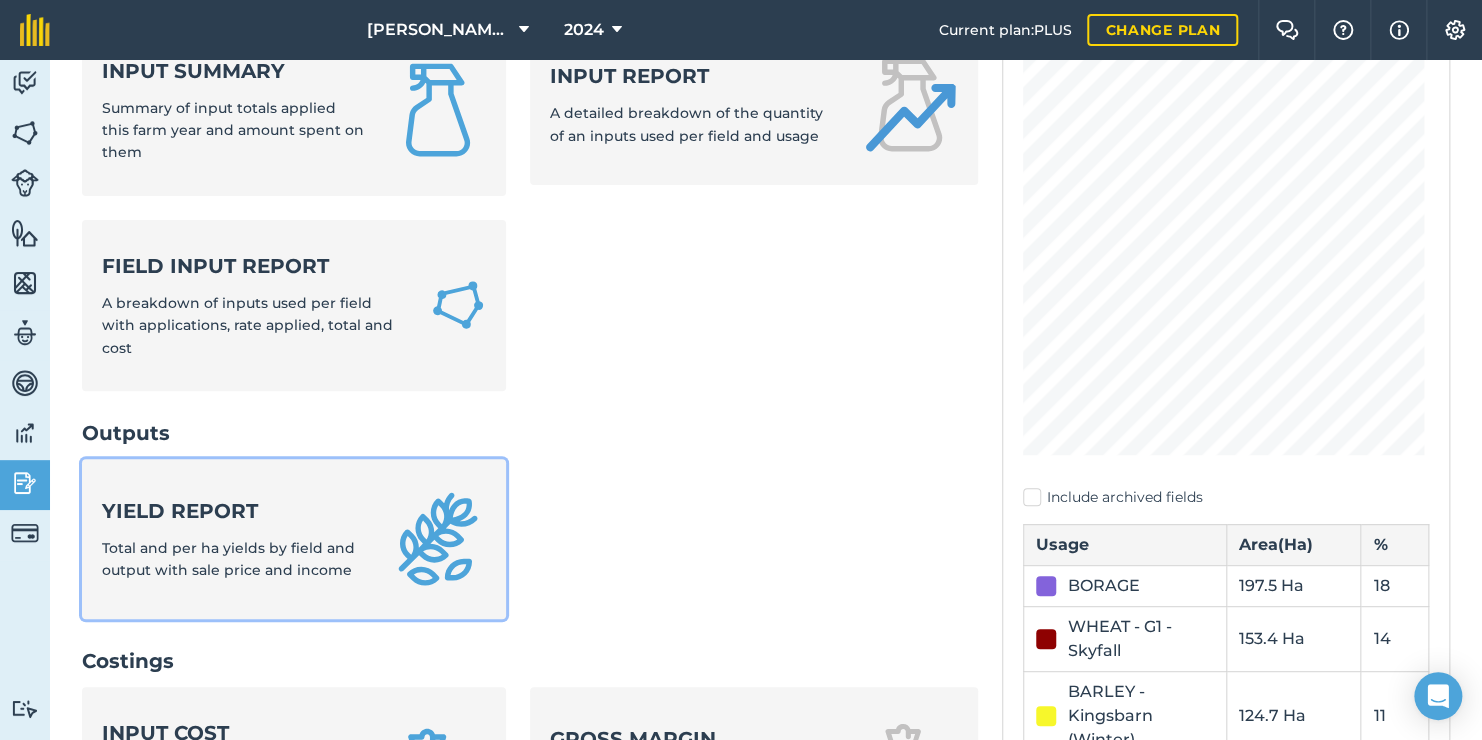 click at bounding box center [438, 539] 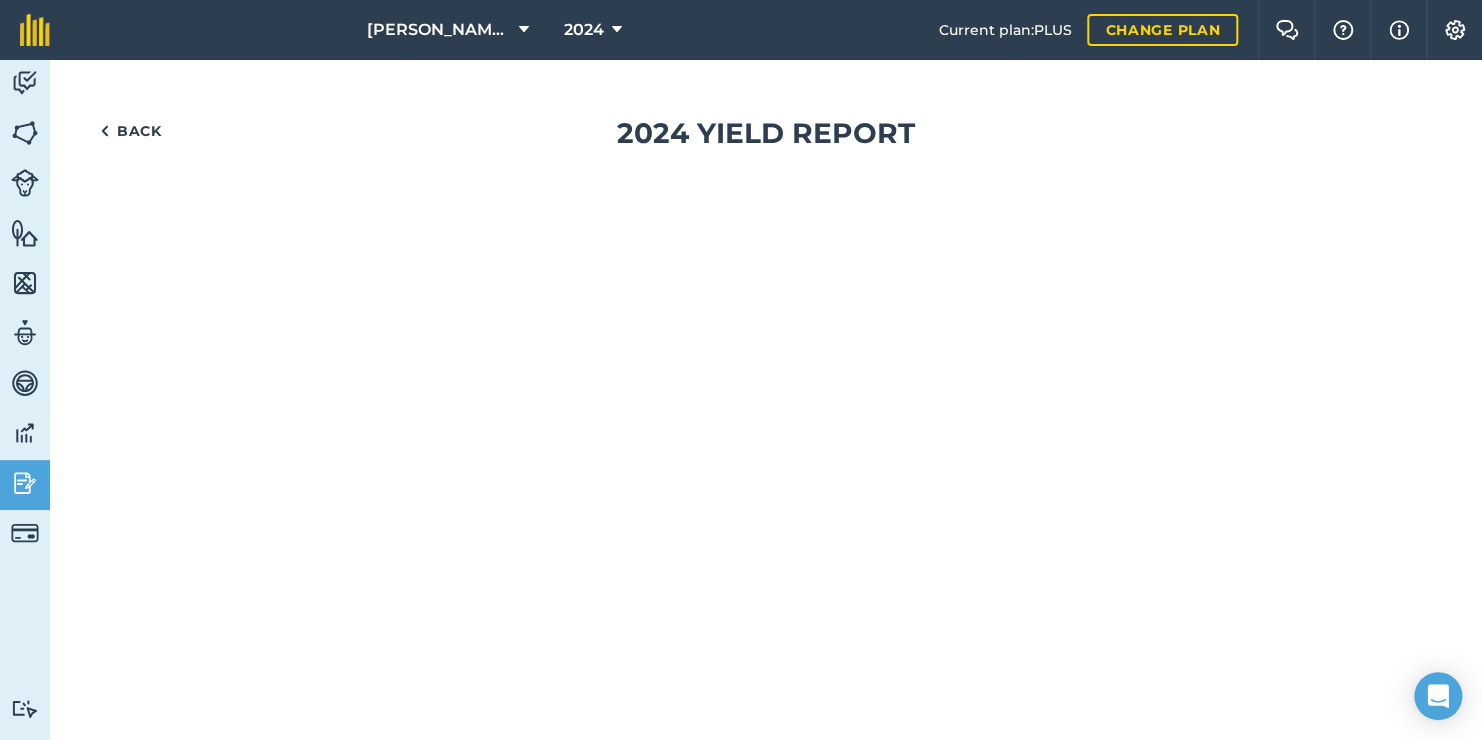 scroll, scrollTop: 0, scrollLeft: 0, axis: both 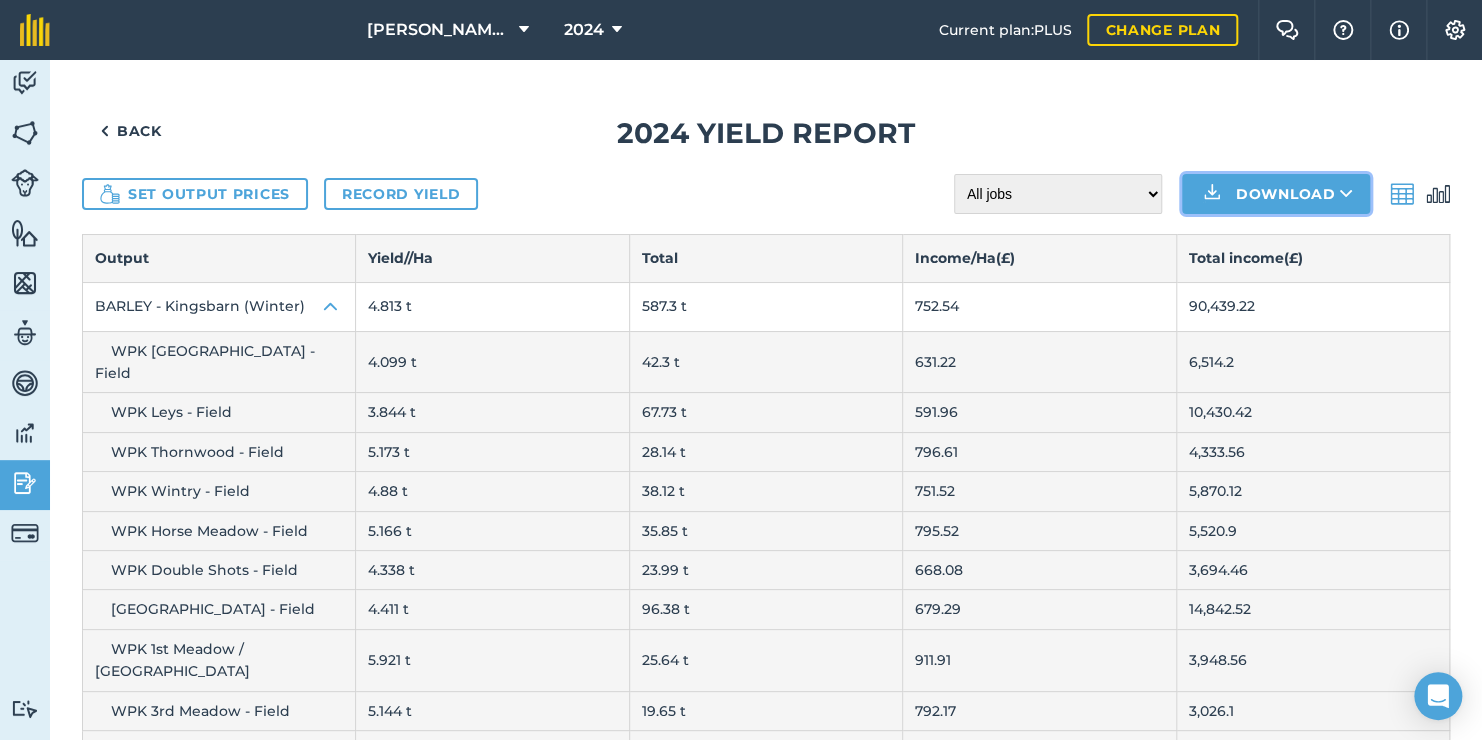click on "Download" at bounding box center (1276, 194) 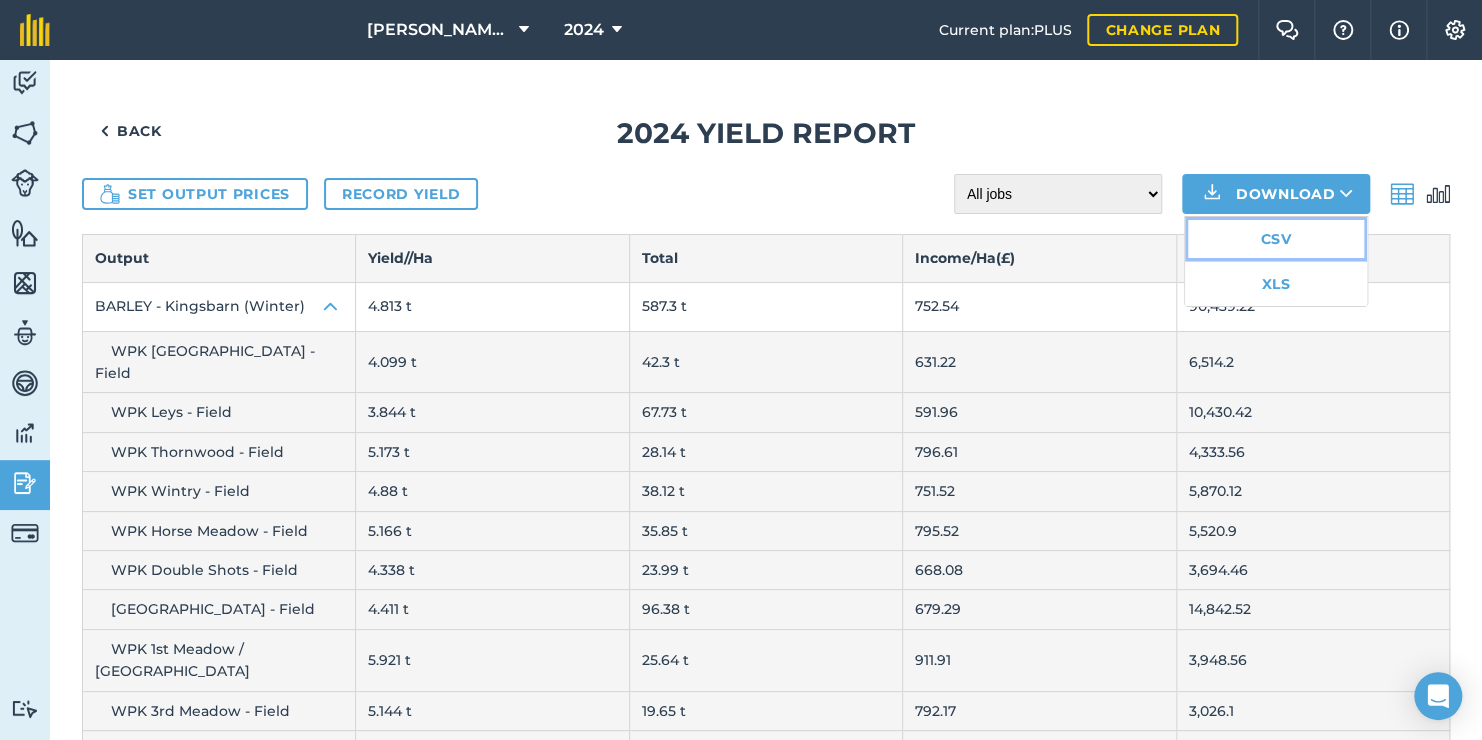 click on "CSV" at bounding box center (1276, 239) 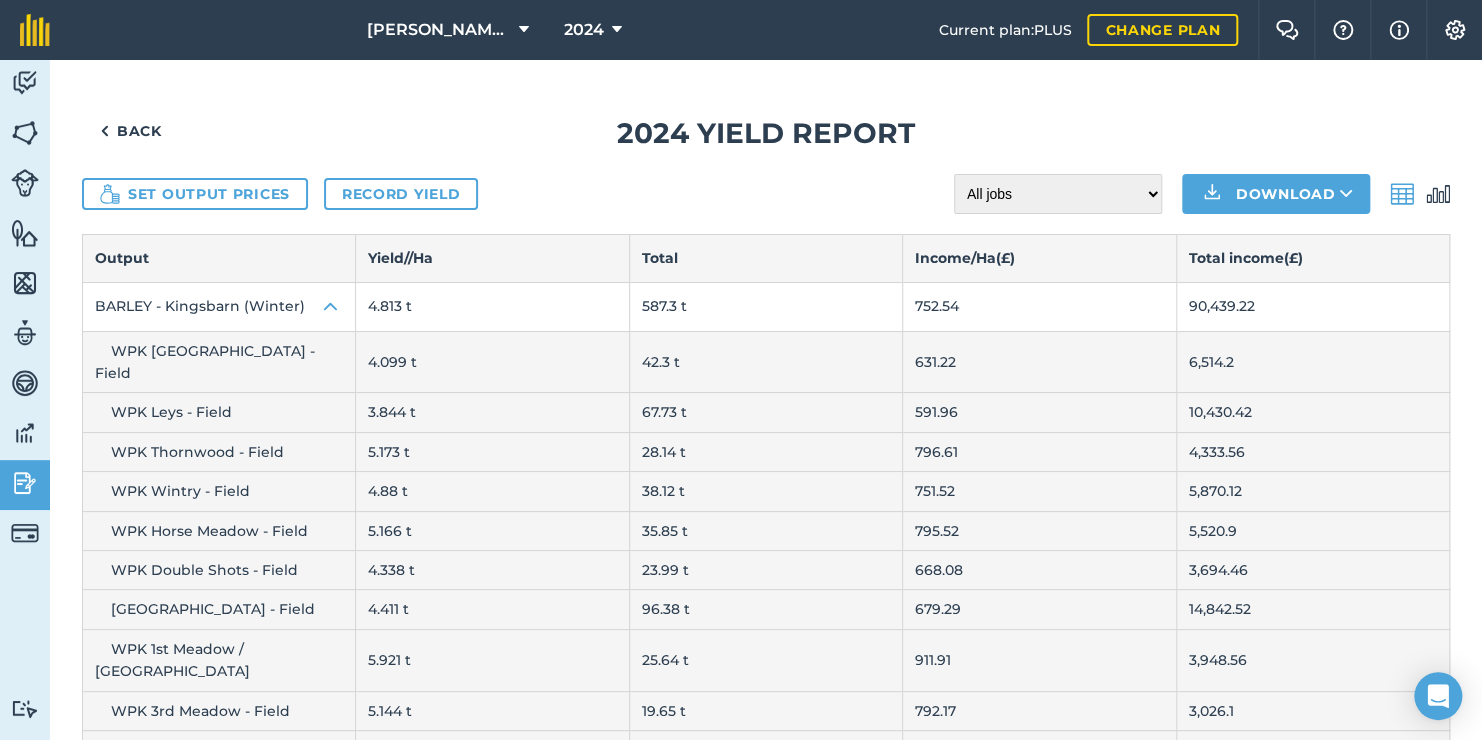 click on "Back 2024   Yield report Set output prices Record yield All jobs Incomplete jobs Complete jobs   Download   Output Yield/ / Ha Total Income / Ha  ( £ ) Total income  ( £ ) BARLEY - Kingsbarn (Winter) 4.813   t 587.3   t 752.54 90,439.22 WPK [GEOGRAPHIC_DATA] - Field 4.099   t 42.3   t 631.22 6,514.2 WPK Leys - Field 3.844   t 67.73   t 591.96 10,430.42 WPK Thornwood - Field 5.173   t 28.14   t 796.61 4,333.56 WPK Wintry - Field 4.88   t 38.12   t 751.52 5,870.12 WPK [GEOGRAPHIC_DATA] - Field 5.166   t 35.85   t 795.52 5,520.9 WPK Double Shots - Field 4.338   t 23.99   t 668.08 3,694.46 [GEOGRAPHIC_DATA] - Field 4.411   t 96.38   t 679.29 14,842.52 WPK 1st Meadow / [GEOGRAPHIC_DATA] - Field 5.921   t 25.64   t 911.91 3,948.56 WPK 3rd Meadow - Field 5.144   t 19.65   t 792.17 3,026.1 WPK Show Field - Field 6.645   t 98.48   t 1,023.34 15,165.92 [GEOGRAPHIC_DATA] 5.935   t 27.36   t 913.98 4,213.44 NHF New House 4.232   t 14.94   t 651.77 2,300.76 NHF Rundells Grove 5.121   t 46.65   t 788.59 7,184.1 WPK Currants 3.504   t 22.04   t   t" at bounding box center (766, 2967) 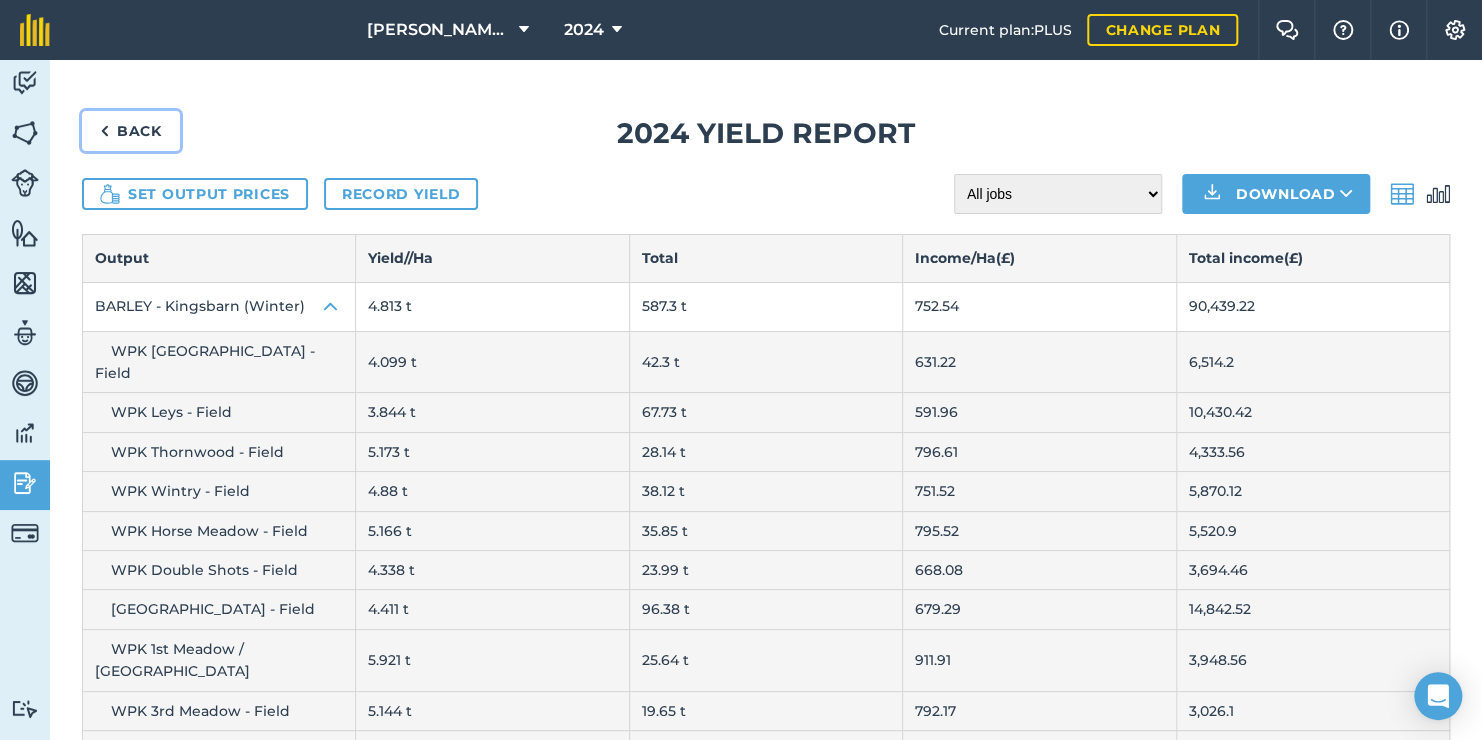 click on "Back" at bounding box center (131, 131) 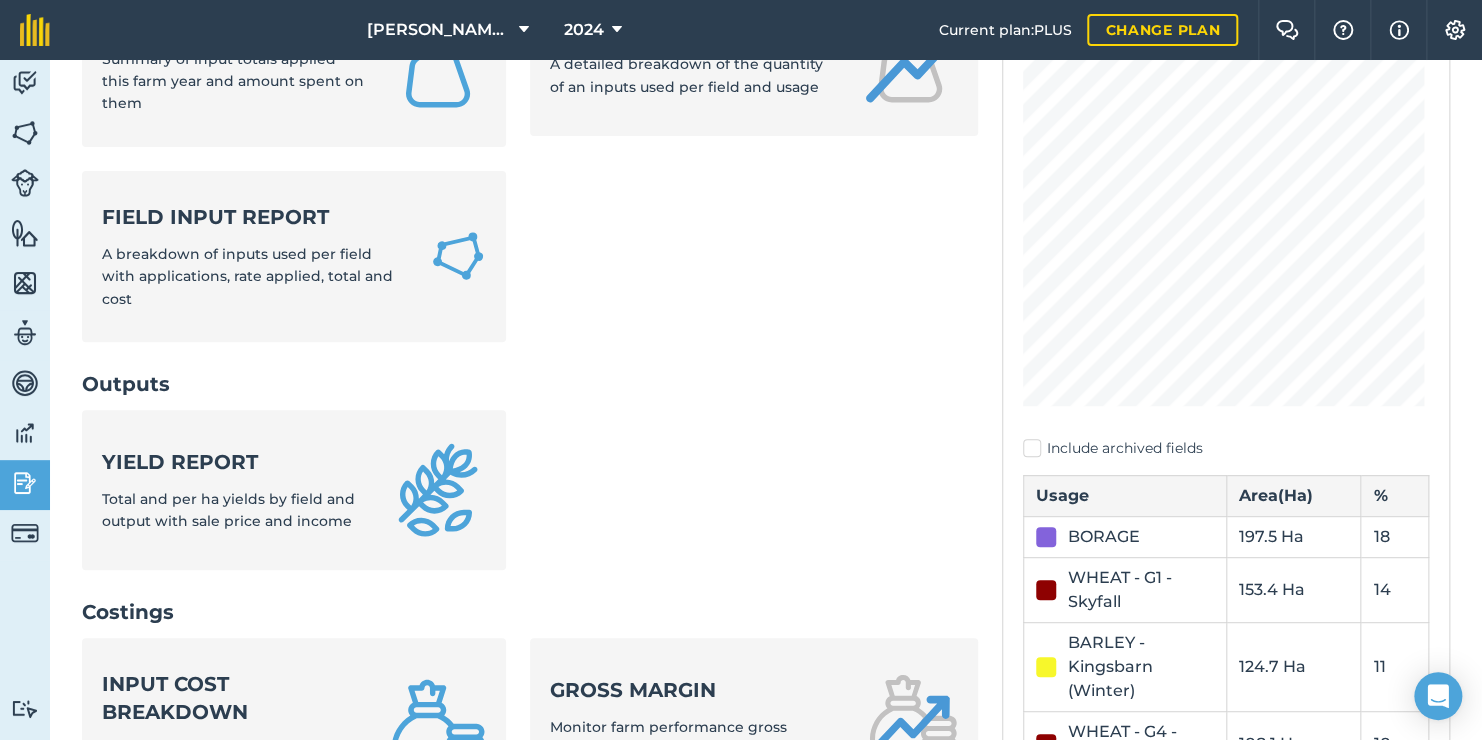 scroll, scrollTop: 56, scrollLeft: 0, axis: vertical 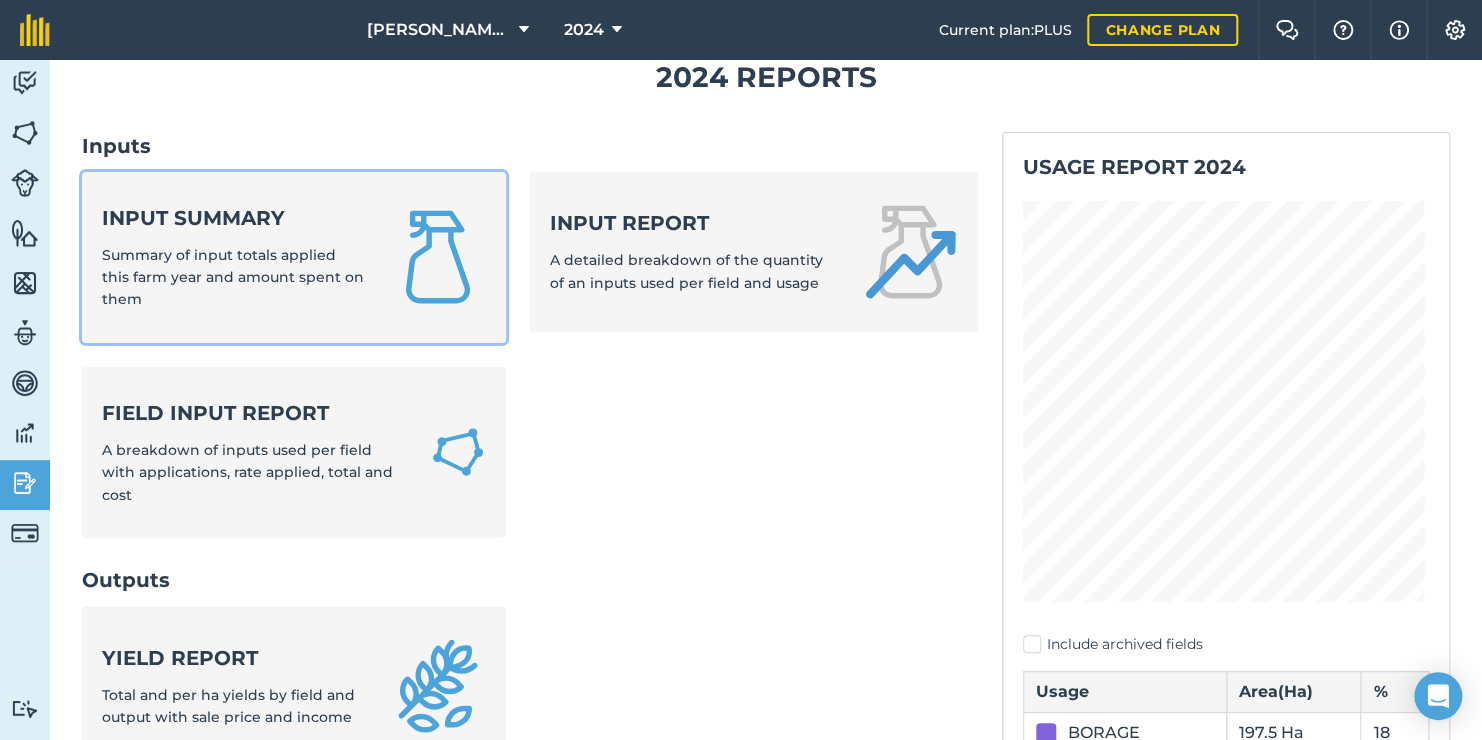 click on "Input summary Summary of input totals applied this farm year and amount spent on them" at bounding box center (294, 257) 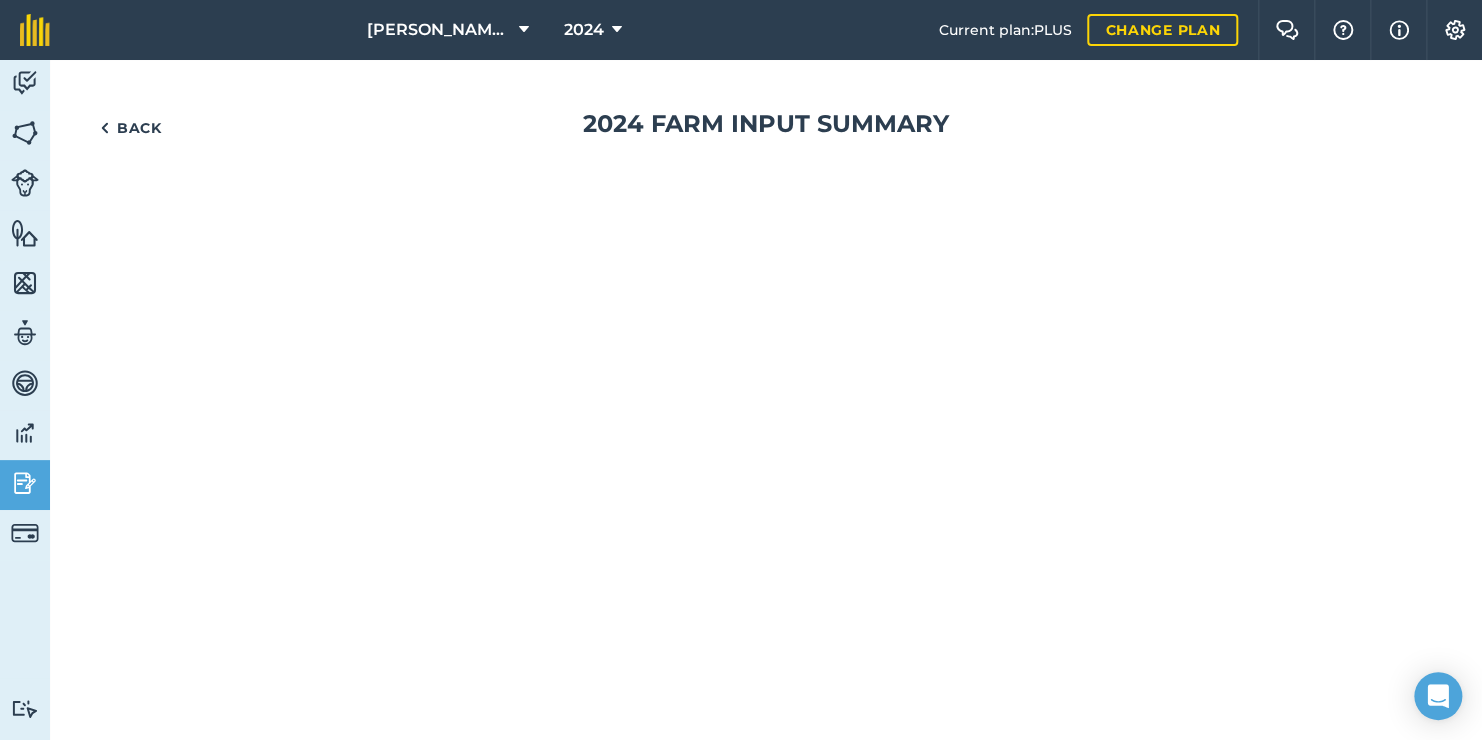 scroll, scrollTop: 0, scrollLeft: 0, axis: both 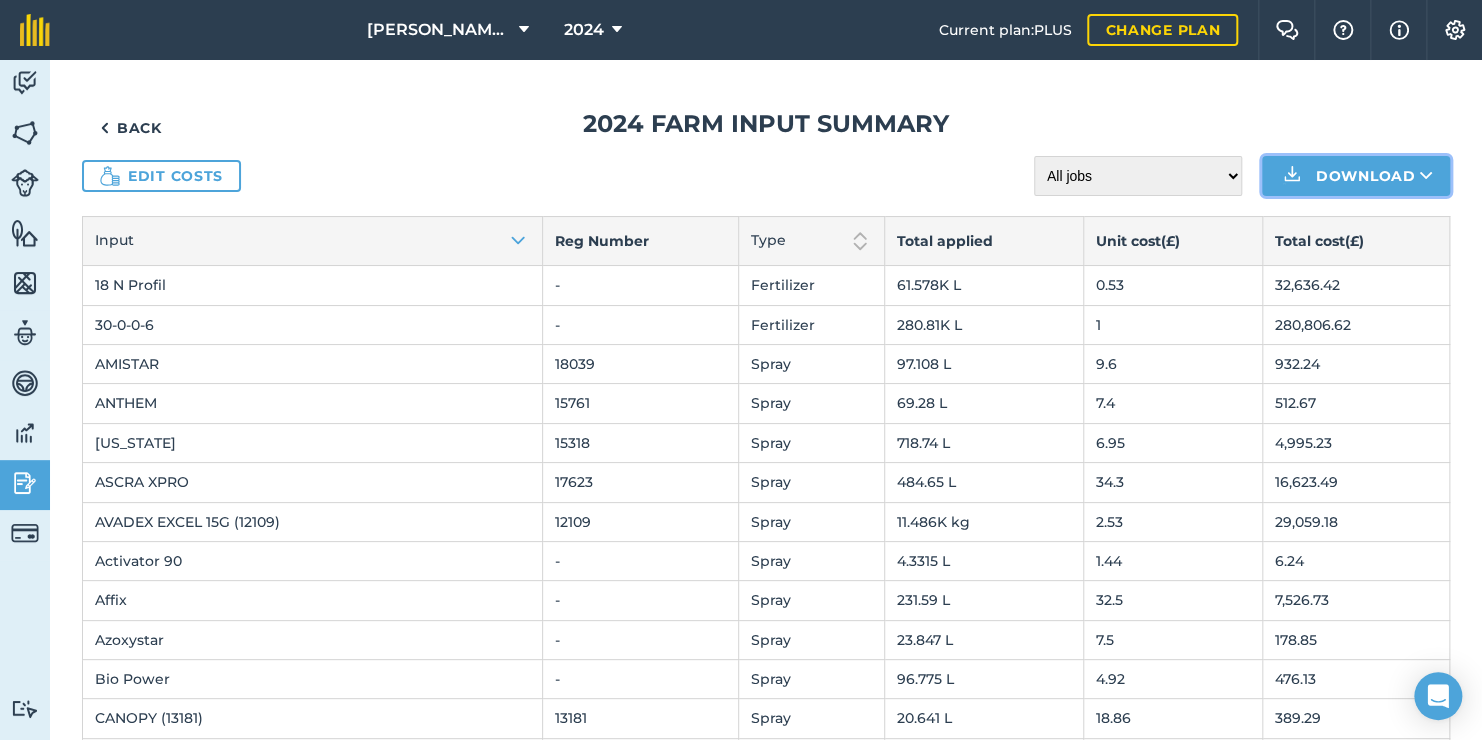 click on "Download" at bounding box center [1356, 176] 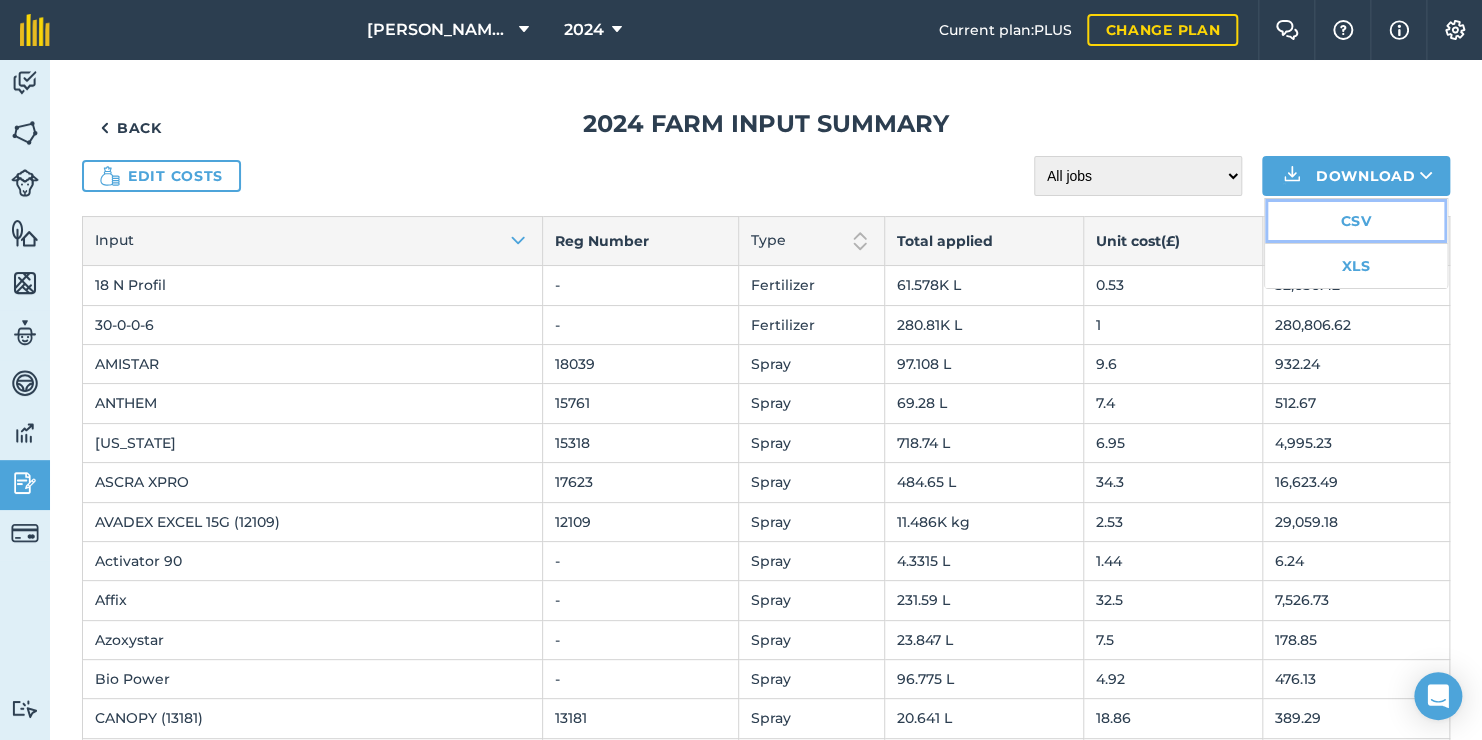 click on "CSV" at bounding box center (1356, 221) 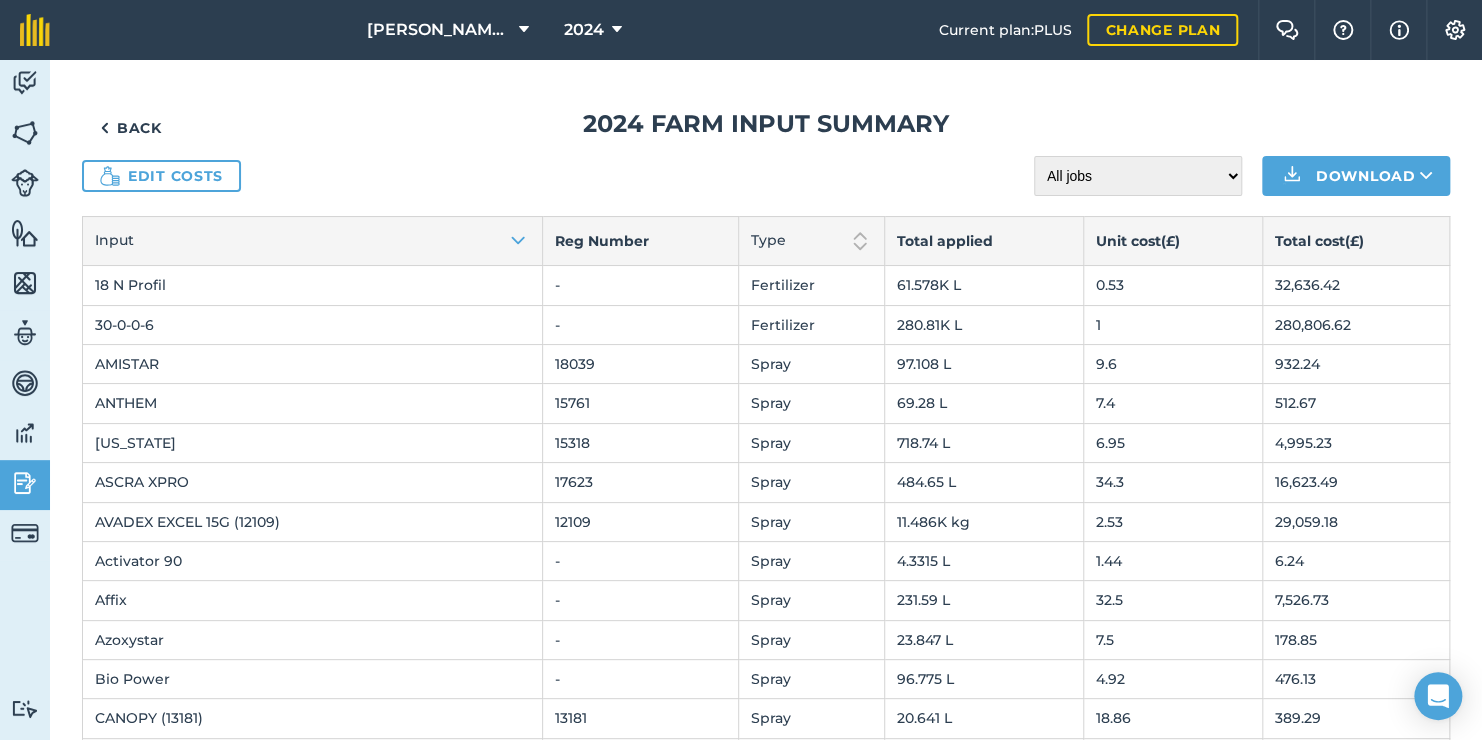 click on "Back 2024 Farm input summary Edit costs All jobs Incomplete jobs Complete jobs   Download   Input   Reg Number Type   Total applied Unit cost  ( £ ) Total cost  ( £ ) 18 N Profil - Fertilizer 61.578K   L 0.53 32,636.42 30-0-0-6 - Fertilizer 280.81K   L 1 280,806.62 AMISTAR 18039 Spray 97.108   L 9.6 932.24 ANTHEM 15761 Spray 69.28   L 7.4 512.67 [US_STATE] 15318 Spray 718.74   L 6.95 4,995.23 ASCRA XPRO 17623 Spray 484.65   L 34.3 16,623.49 AVADEX EXCEL 15G (12109) 12109 Spray 11.486K   kg 2.53 29,059.18 Activator 90 - Spray 4.3315   L 1.44 6.24 Affix - Spray 231.59   L 32.5 7,526.73 Azoxystar - Spray 23.847   L 7.5 178.85 Bio Power - Spray 96.775   L 4.92 476.13 CANOPY (13181) 13181 Spray 20.641   L 18.86 389.29 CENTURION MAX 17911 Spray 194.22   L 35 6,797.56 [PERSON_NAME] TEBUCON 250 EW 20372 Spray 237.76   L 11.3 2,686.74 [PERSON_NAME] TEBUCON EW 14824 Spray 53.228   L 11.3 601.47 [PERSON_NAME] 19320 Spray 62.364   L 11.3 704.72 Chlormequat - Spray 846.95   L 2.33 1,973.39 [PERSON_NAME] Facet XL - Spray 444.57   L 9 -" at bounding box center (766, 1684) 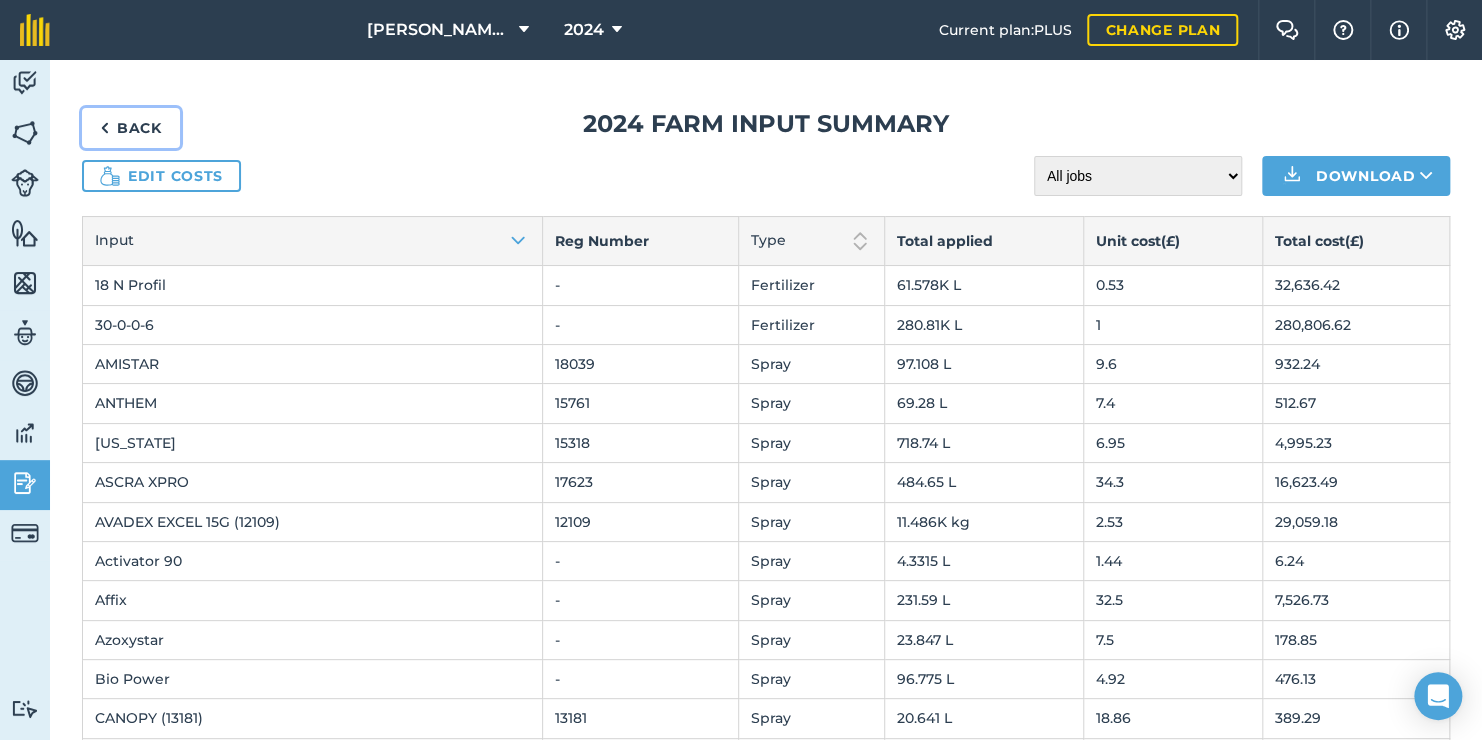 click on "Back" at bounding box center (131, 128) 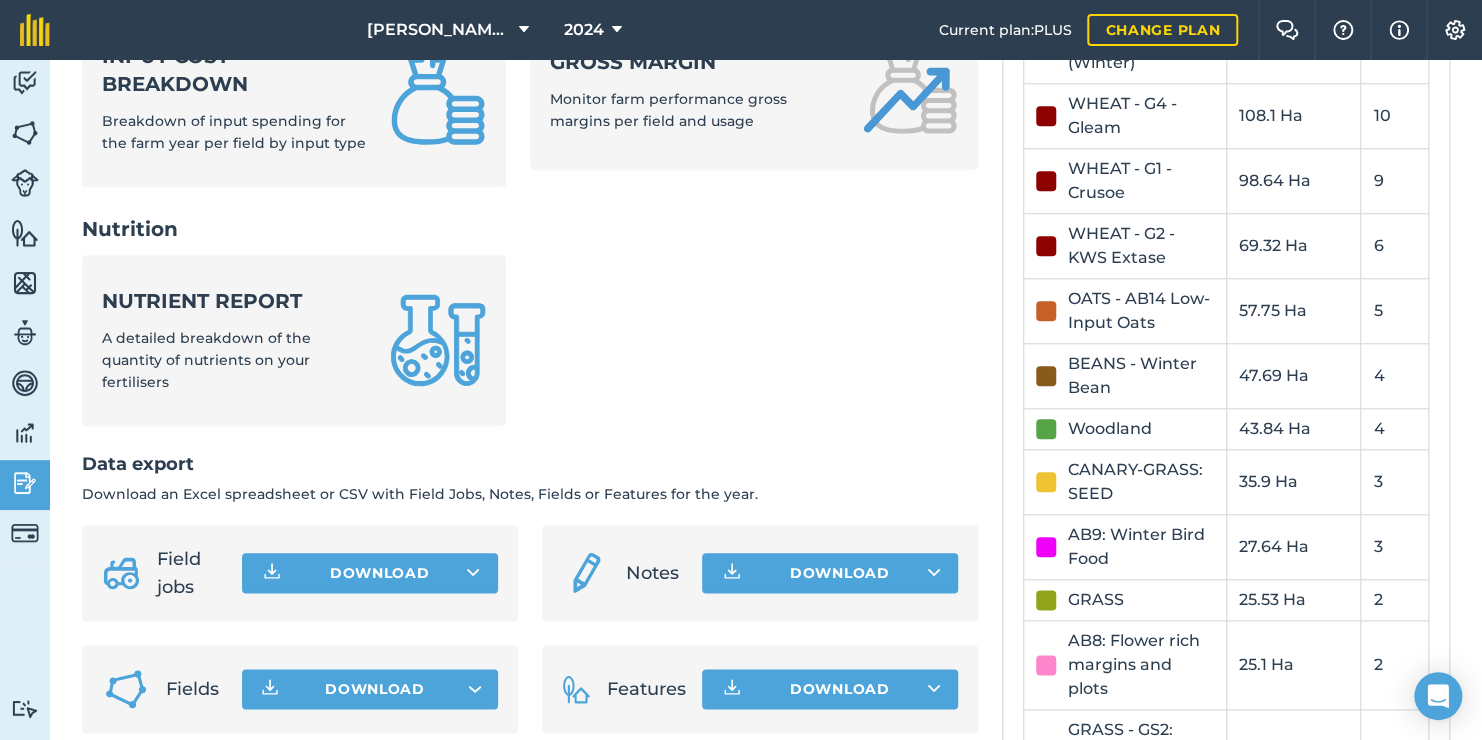 scroll, scrollTop: 976, scrollLeft: 0, axis: vertical 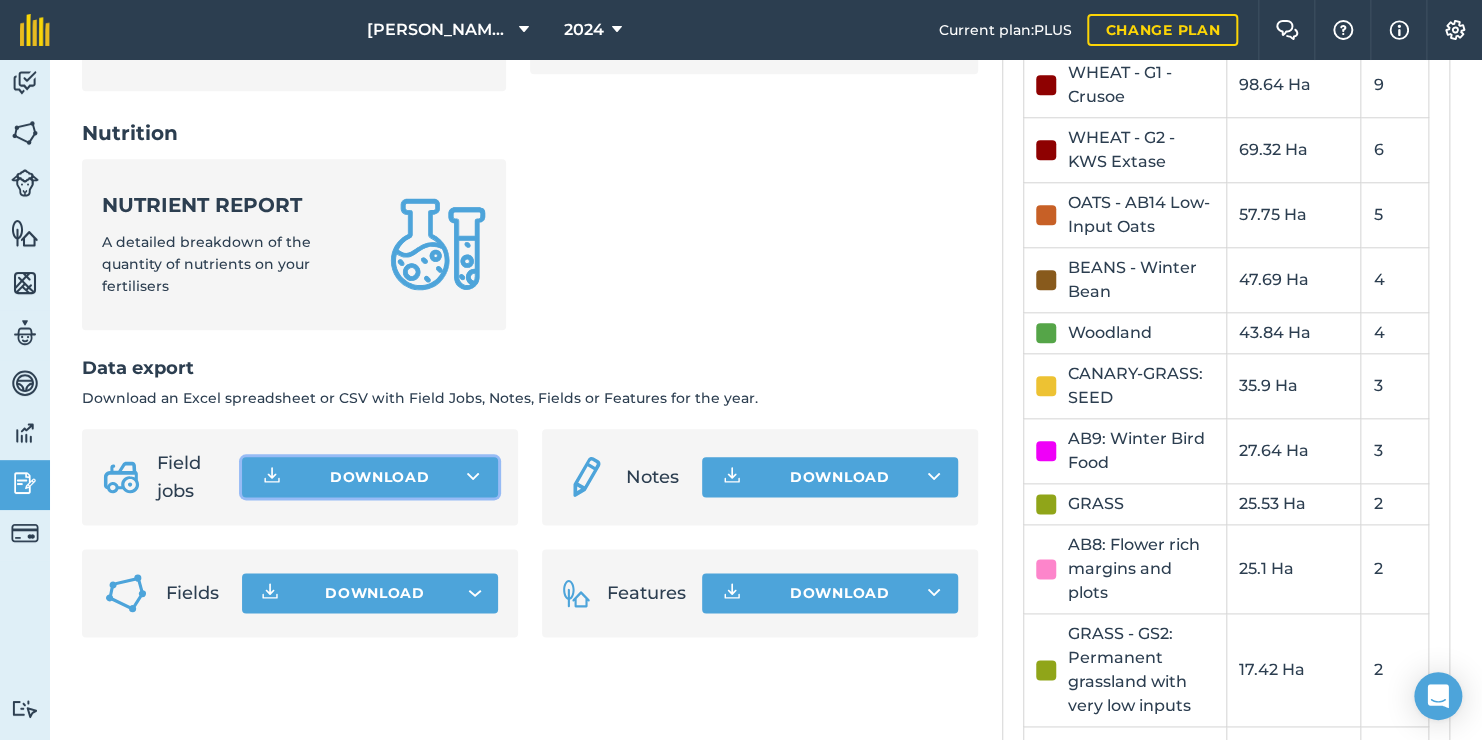 click at bounding box center (473, 477) 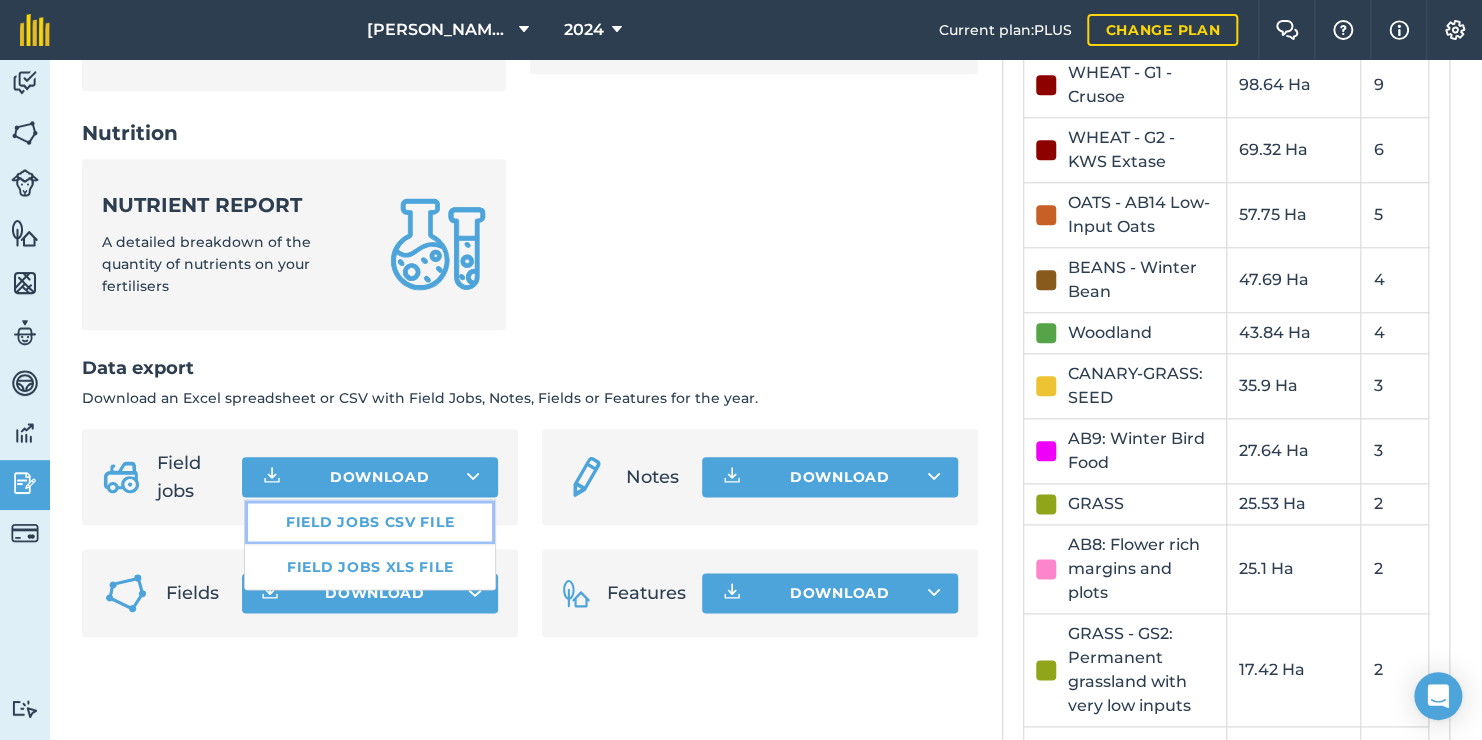 click on "Field jobs CSV file" at bounding box center (370, 522) 